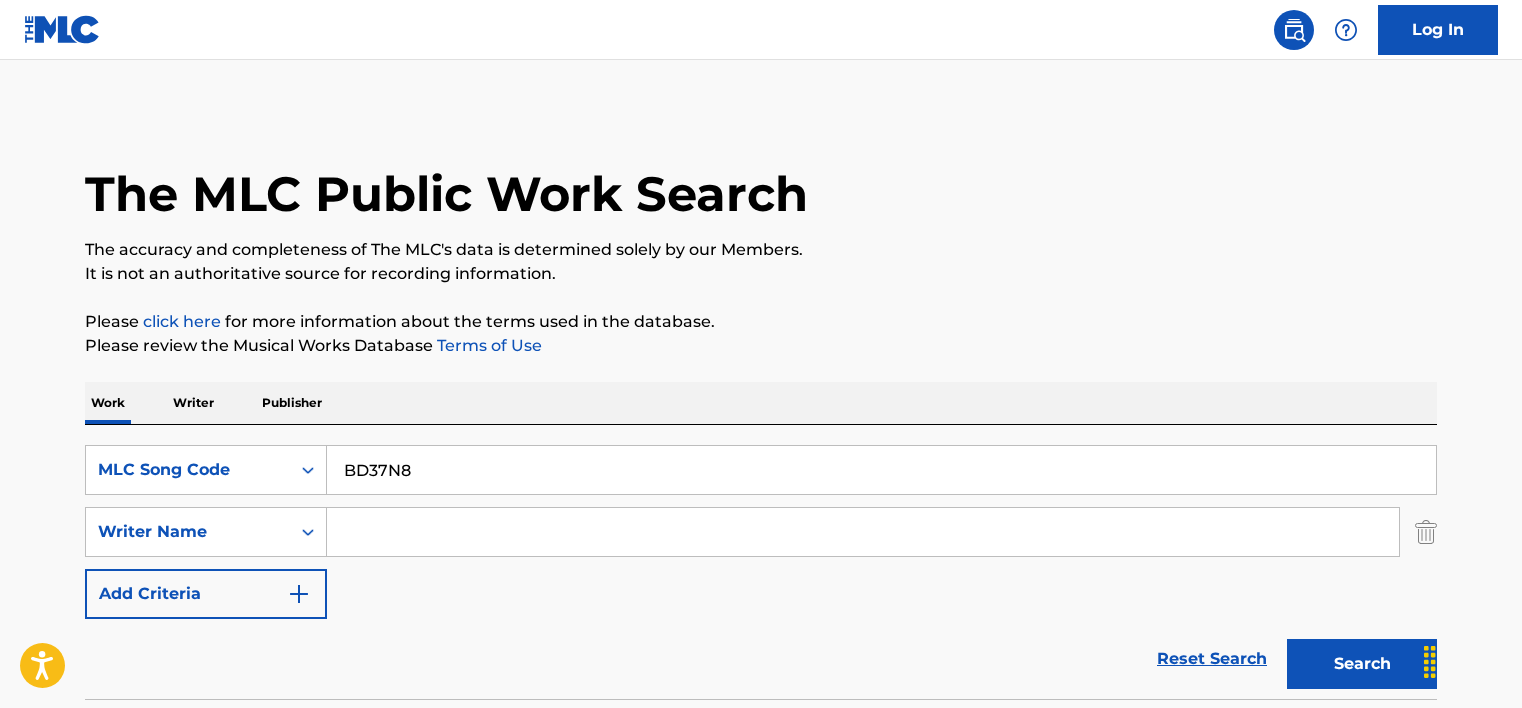 scroll, scrollTop: 265, scrollLeft: 0, axis: vertical 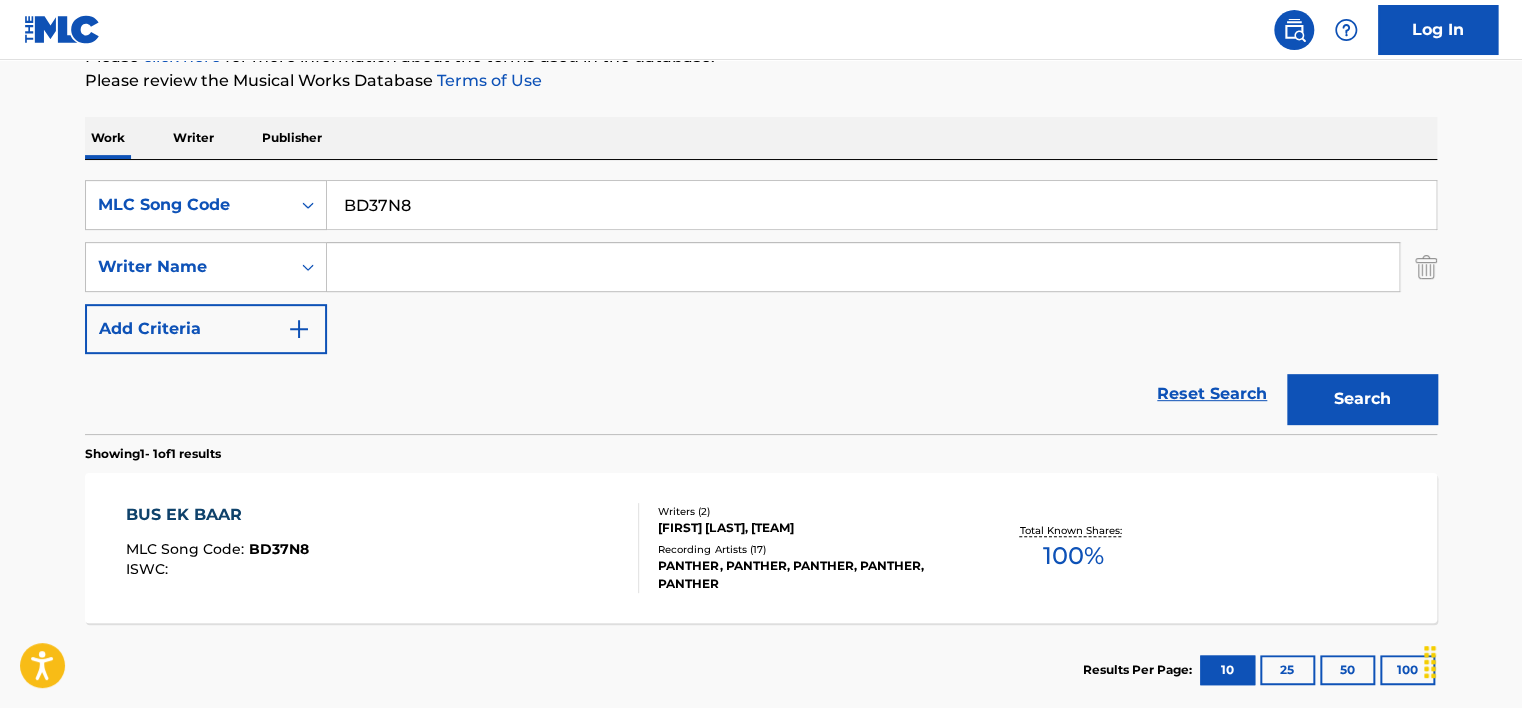 click at bounding box center [863, 267] 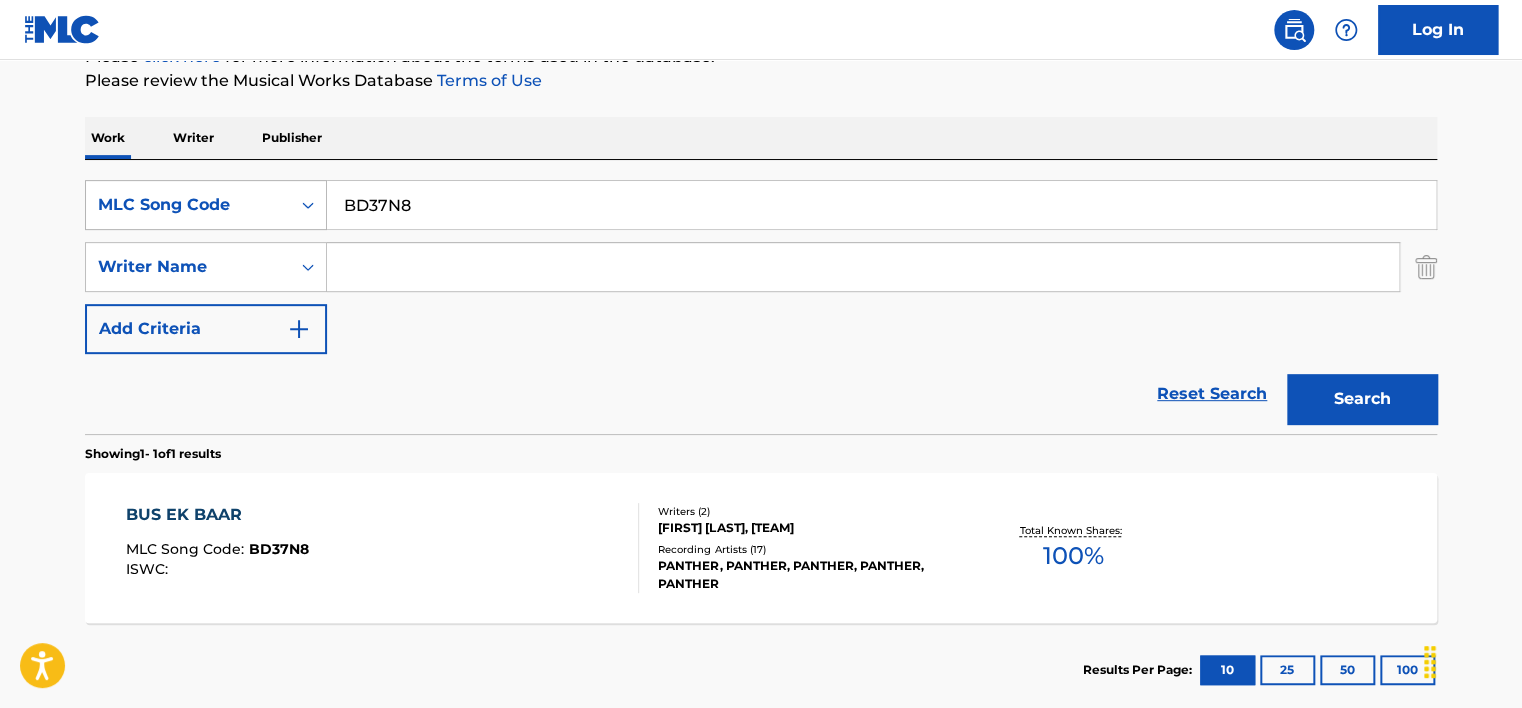 paste on "[FIRST] [LAST]" 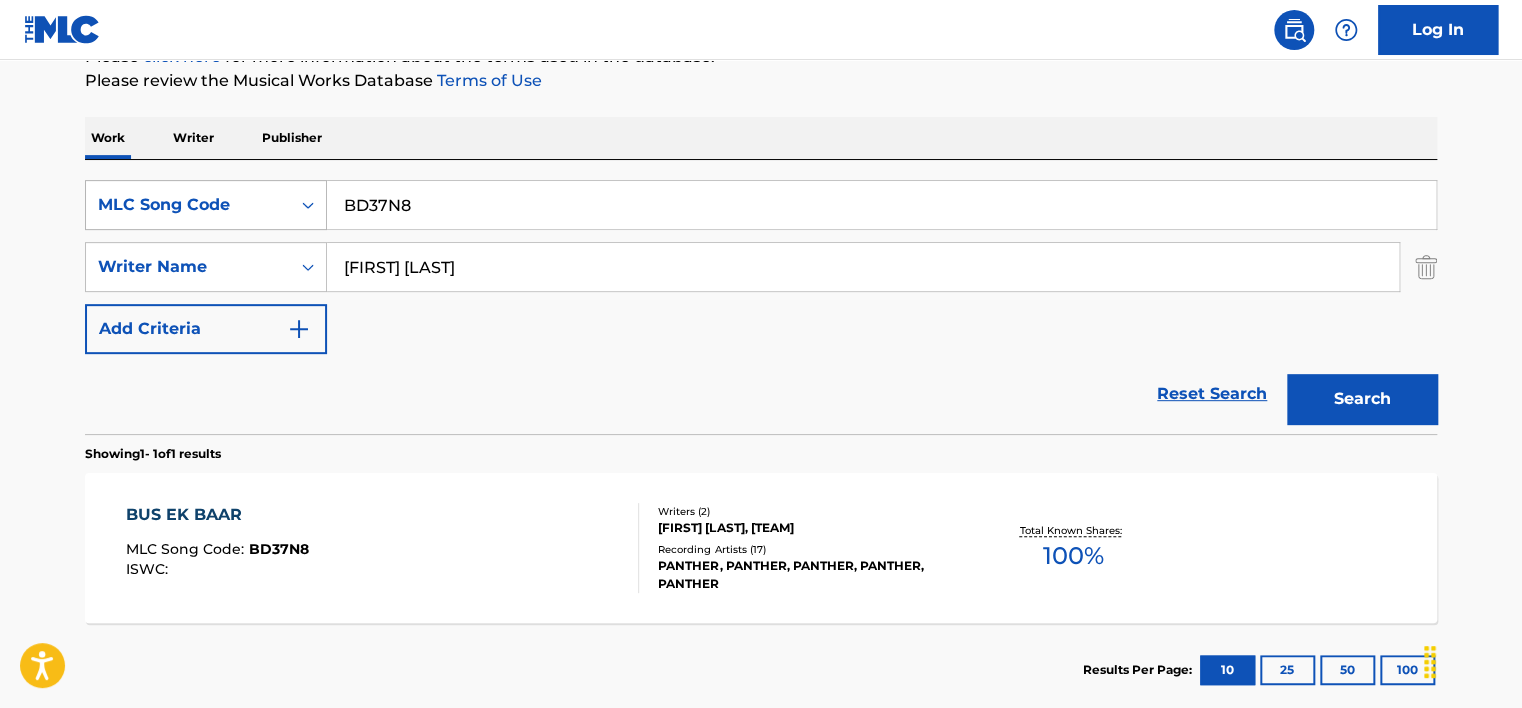 type on "[FIRST] [LAST]" 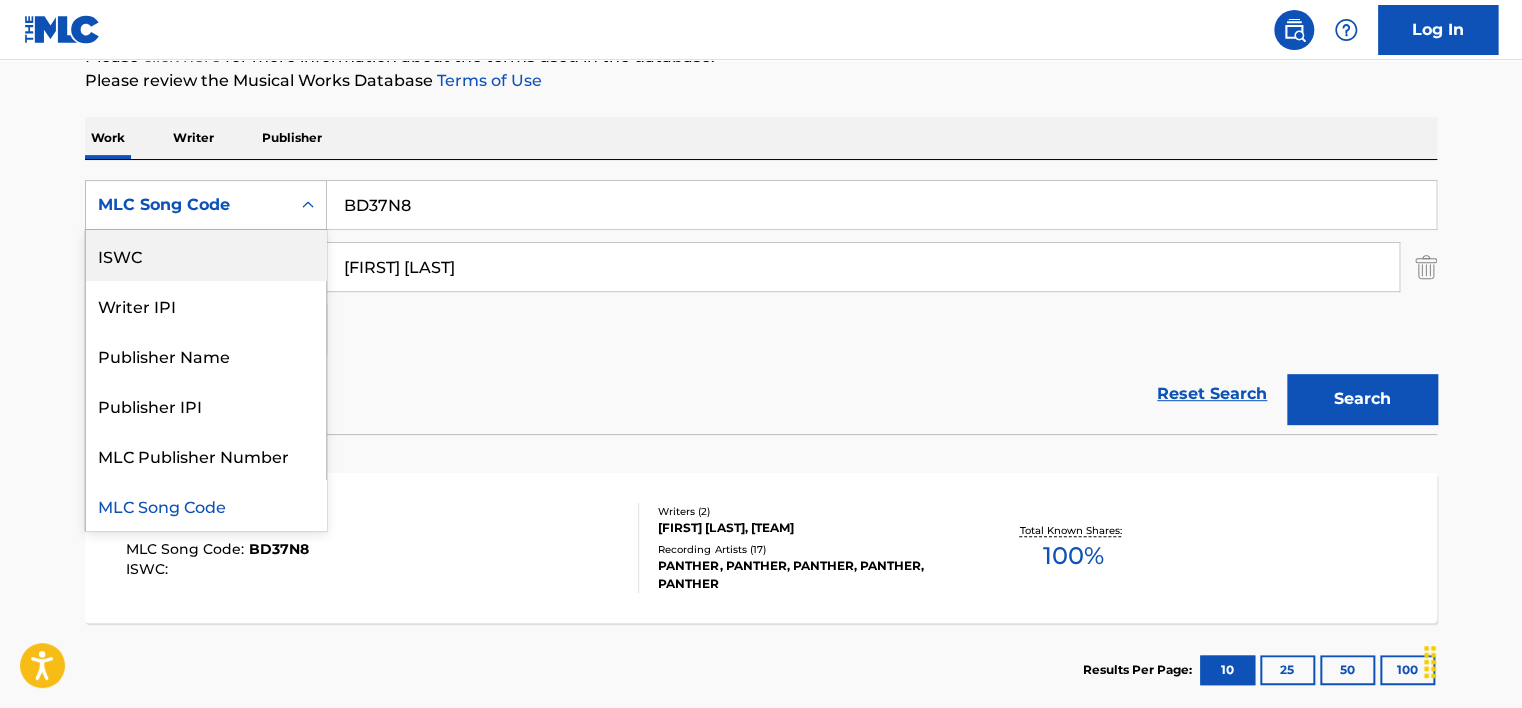 scroll, scrollTop: 0, scrollLeft: 0, axis: both 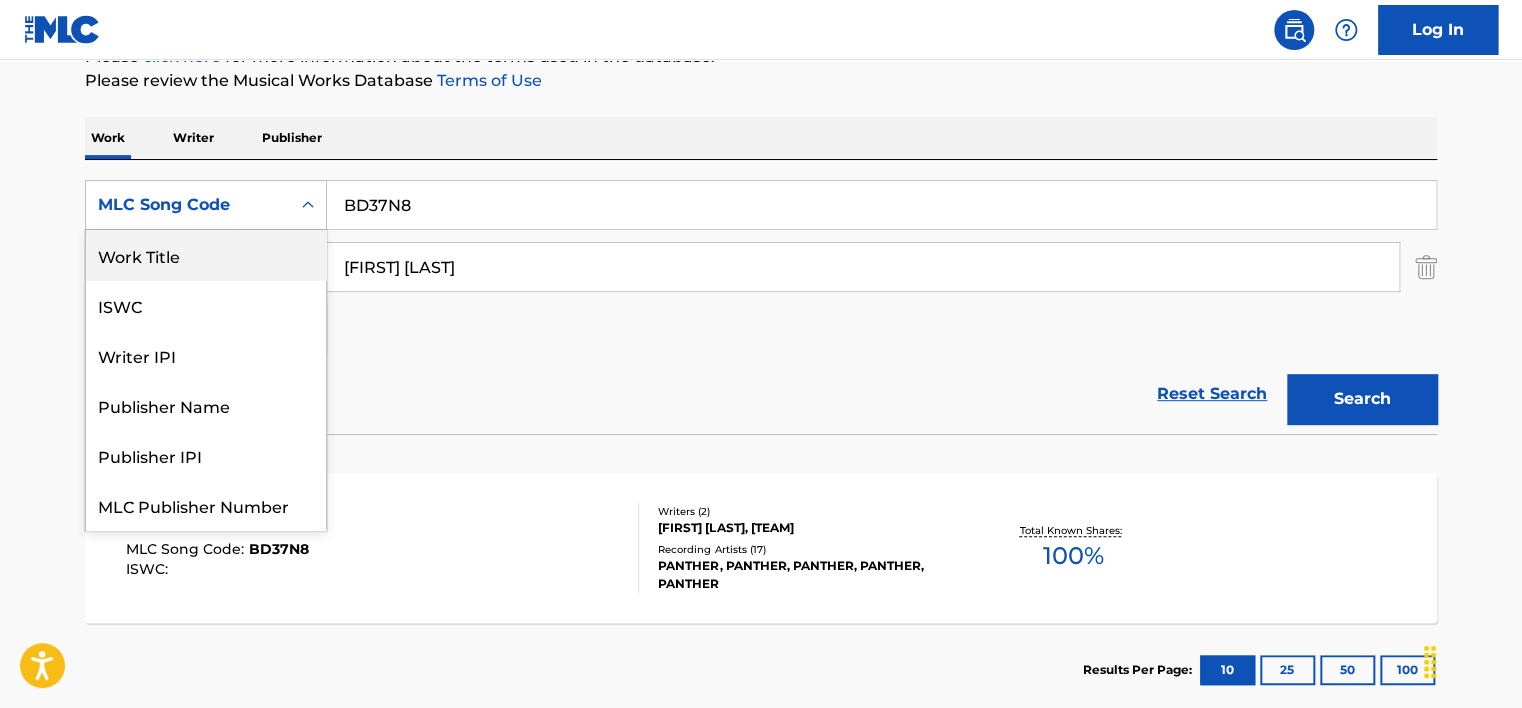 click on "Work Title" at bounding box center (206, 255) 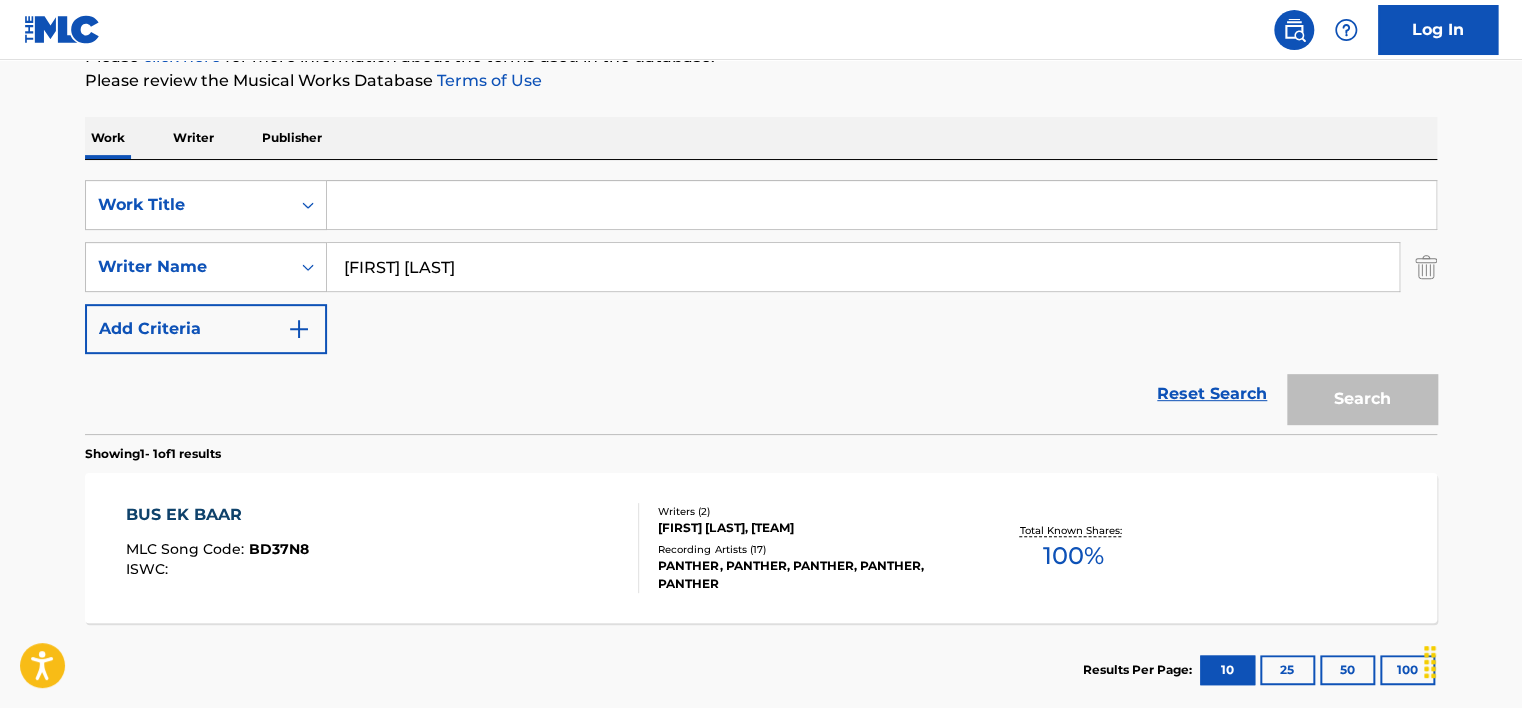 click at bounding box center (881, 205) 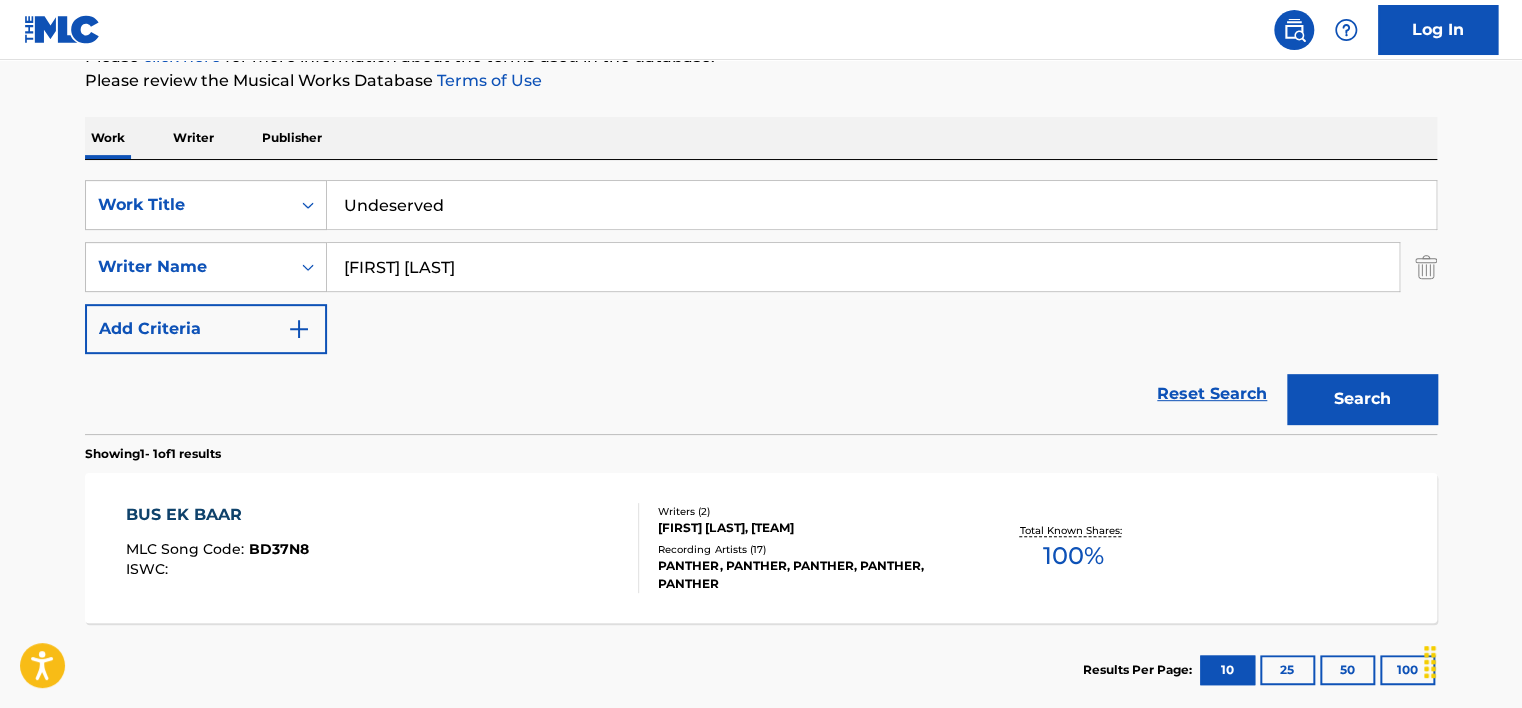 click on "Search" at bounding box center (1362, 399) 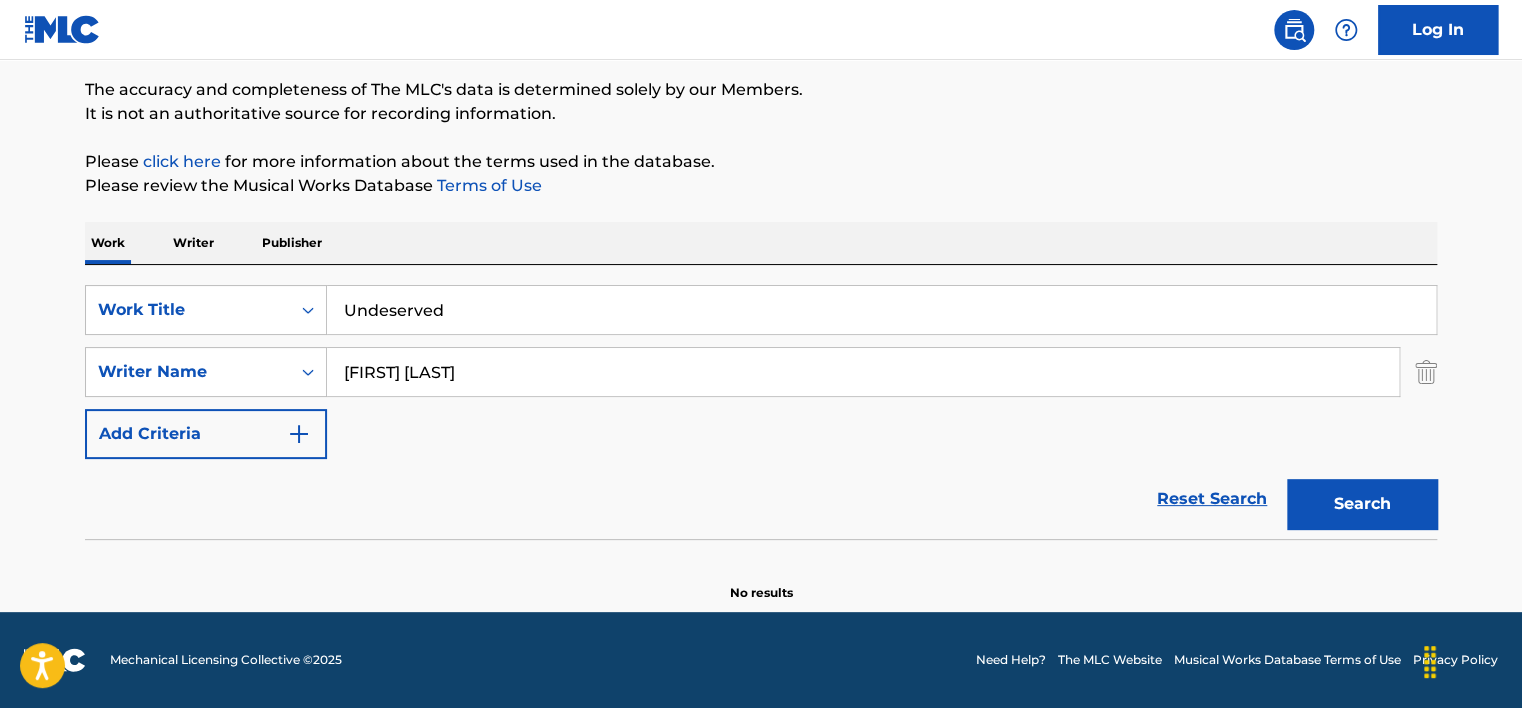 scroll, scrollTop: 160, scrollLeft: 0, axis: vertical 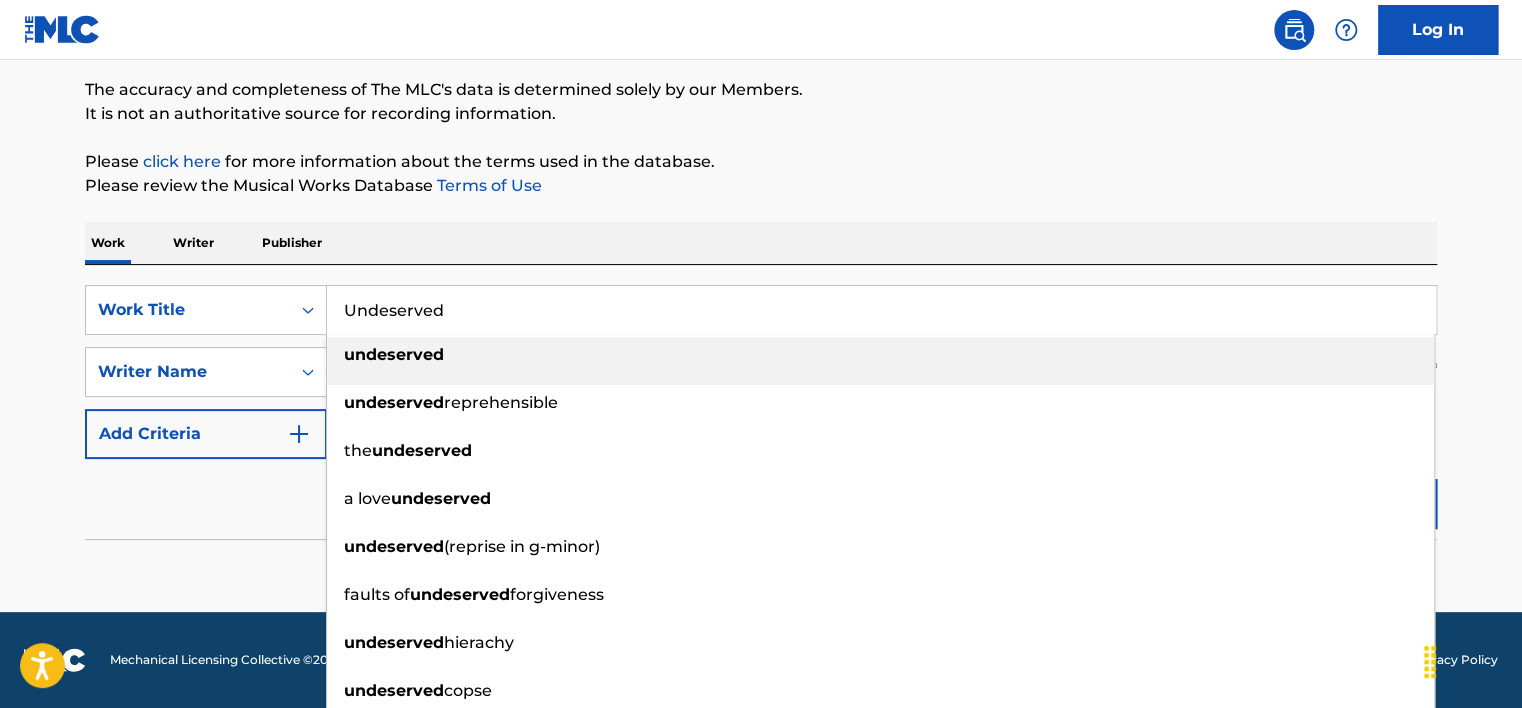 click on "Undeserved" at bounding box center [881, 310] 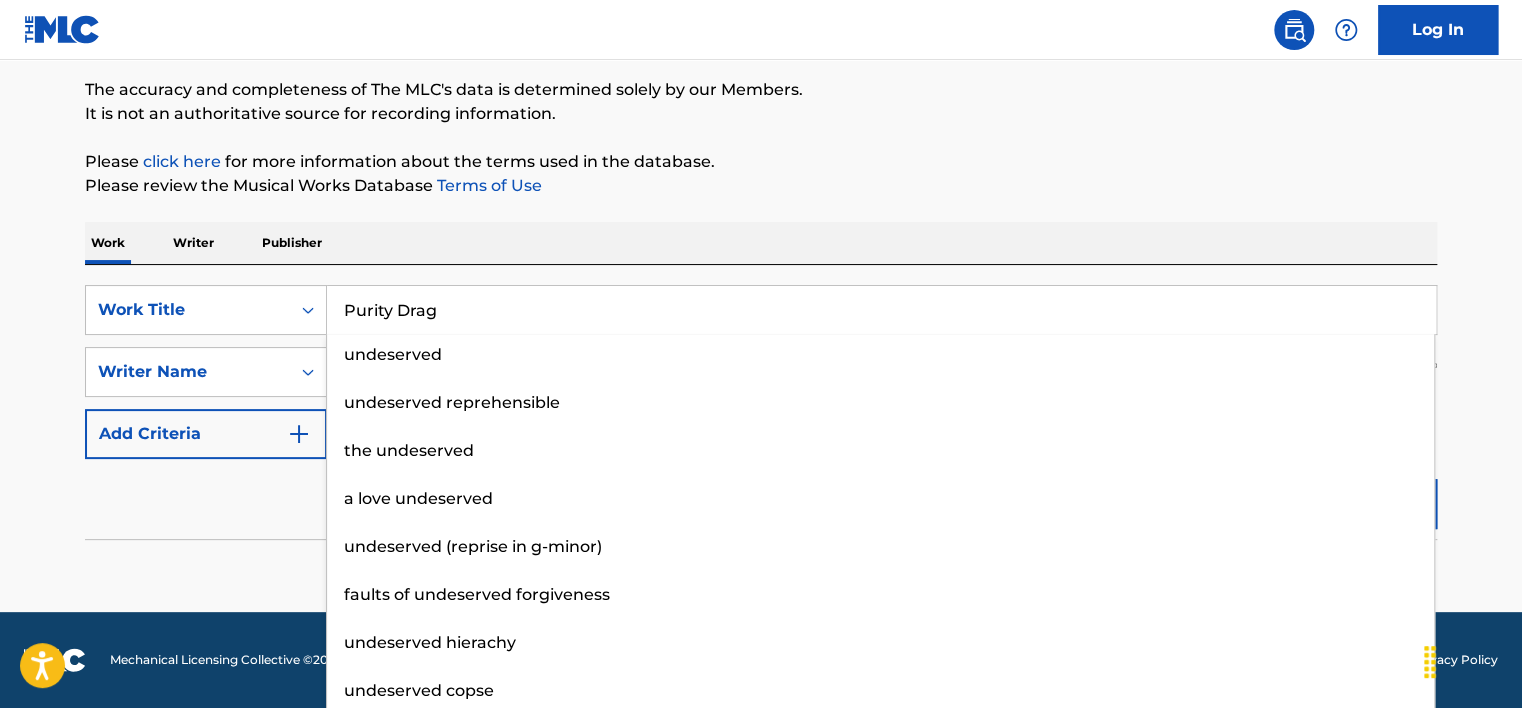 type on "Purity Drag" 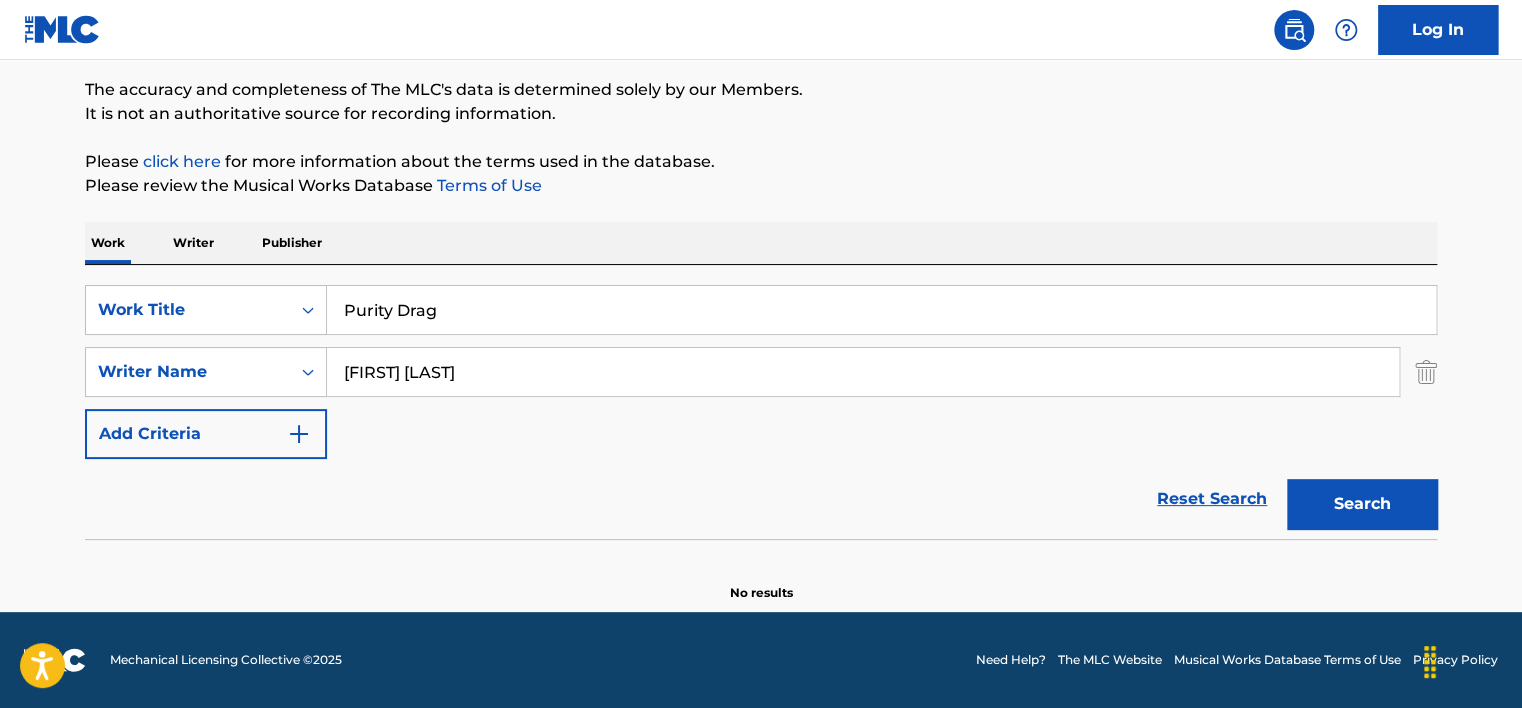 click on "Reset Search Search" at bounding box center (761, 499) 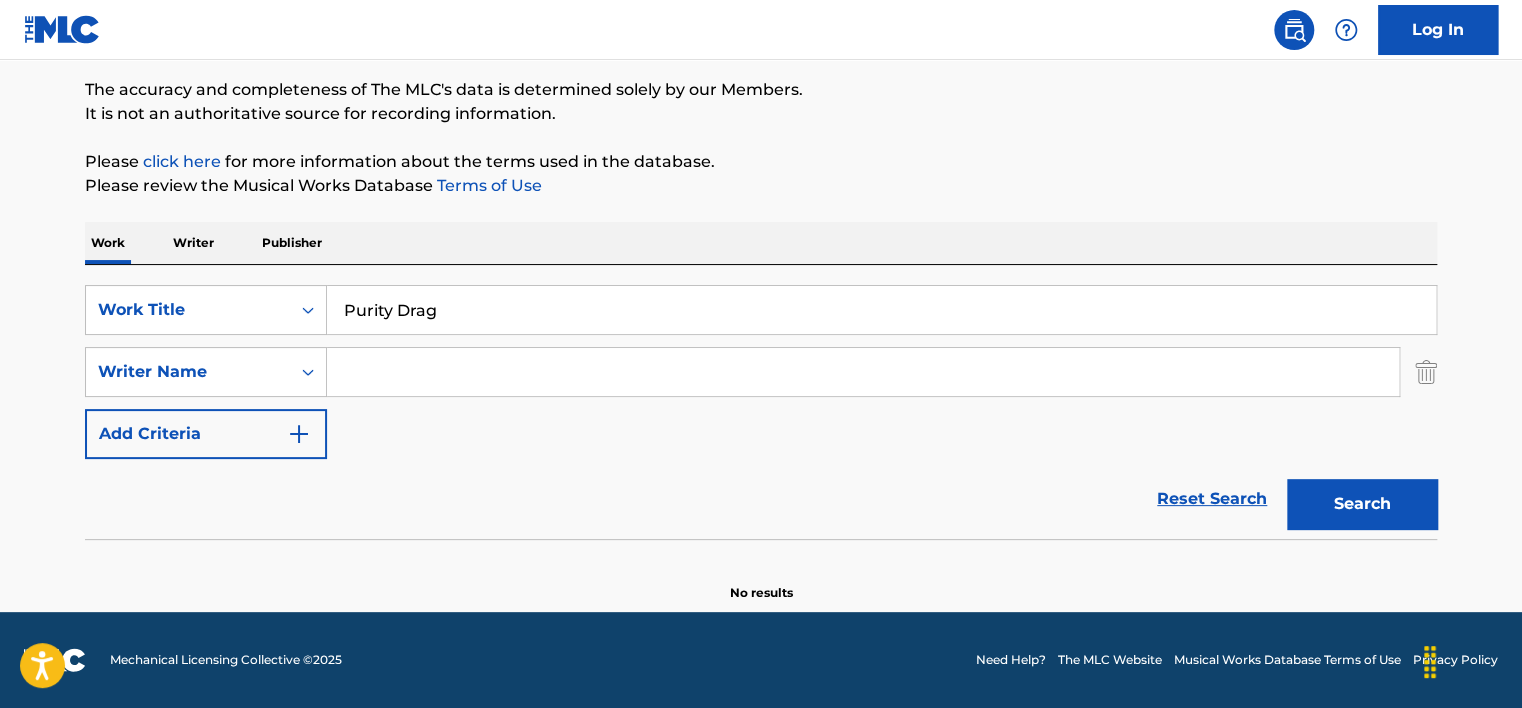 click on "Search" at bounding box center [1362, 504] 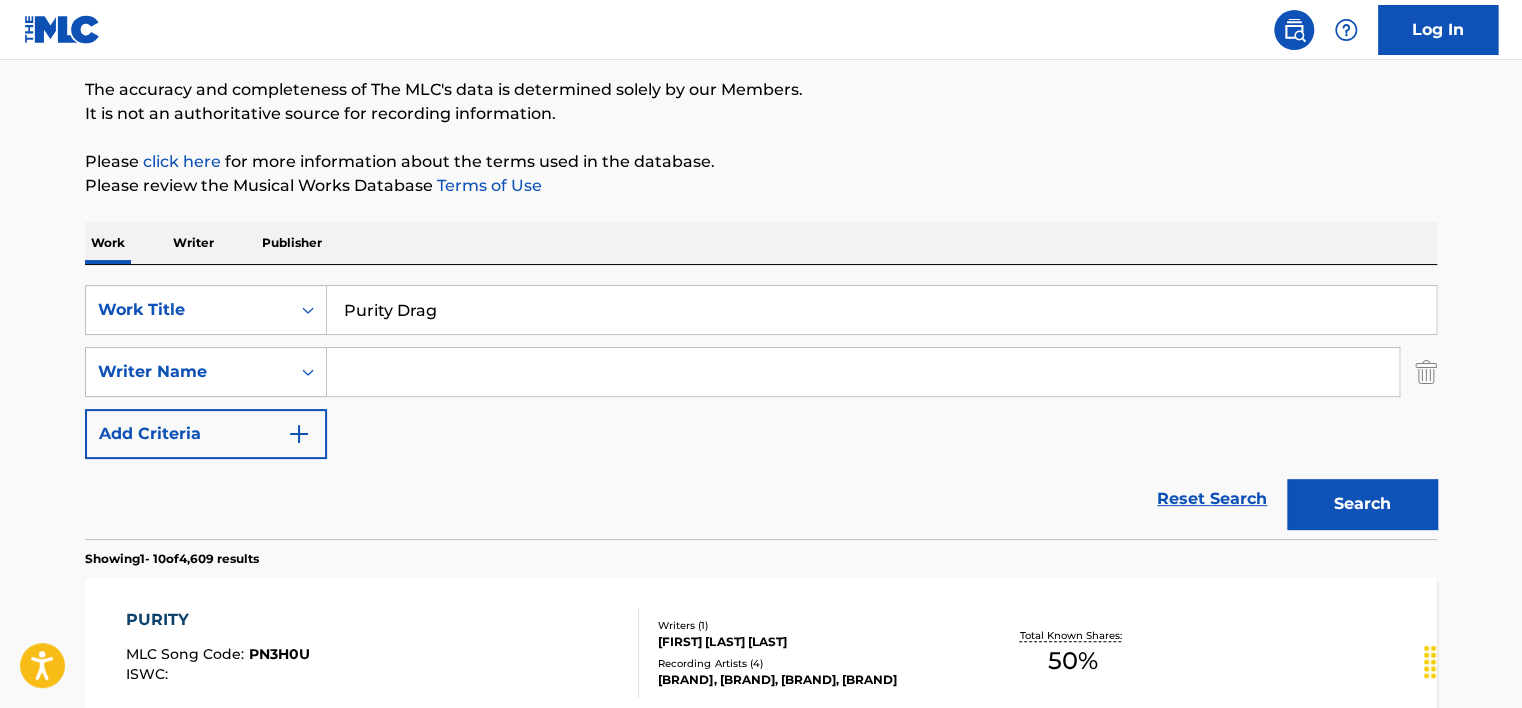 click at bounding box center (863, 372) 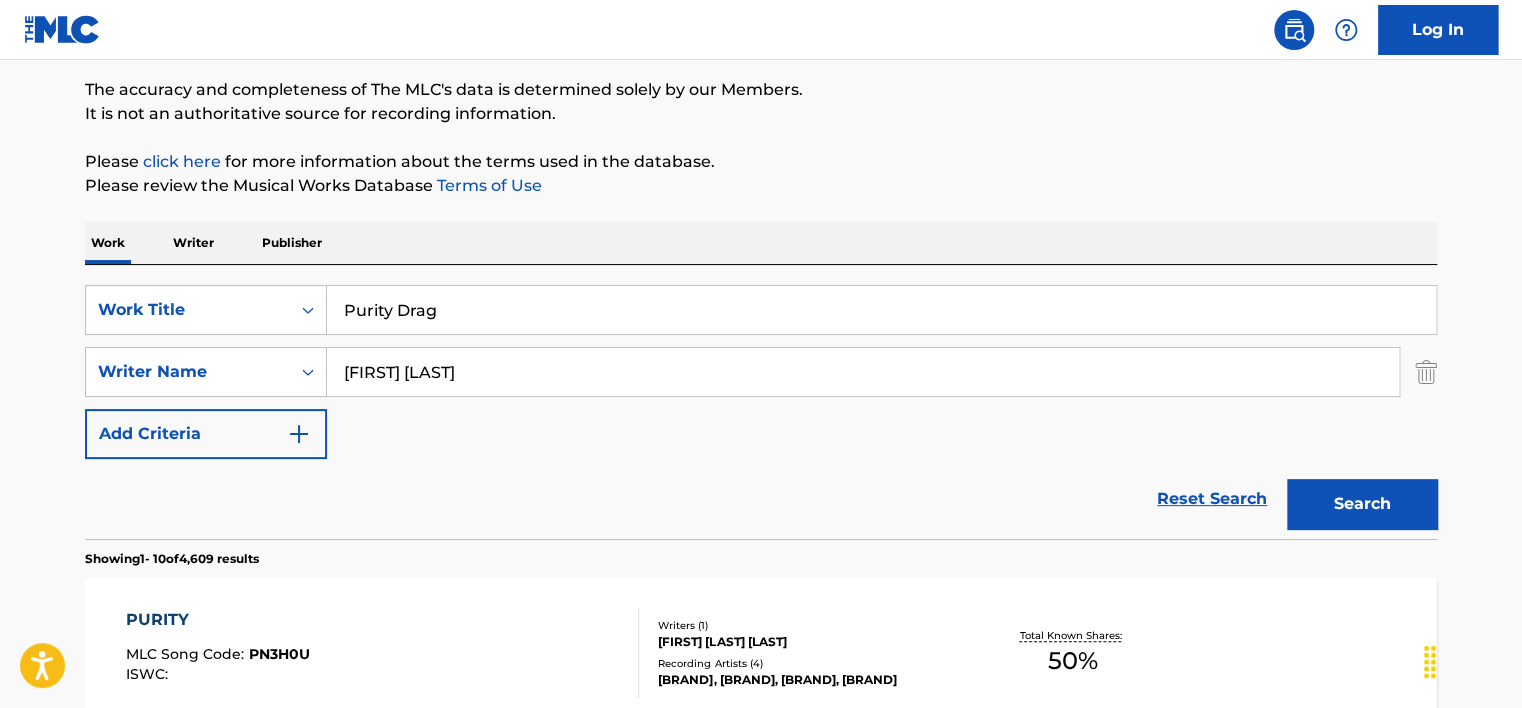 type on "[FIRST] [LAST]" 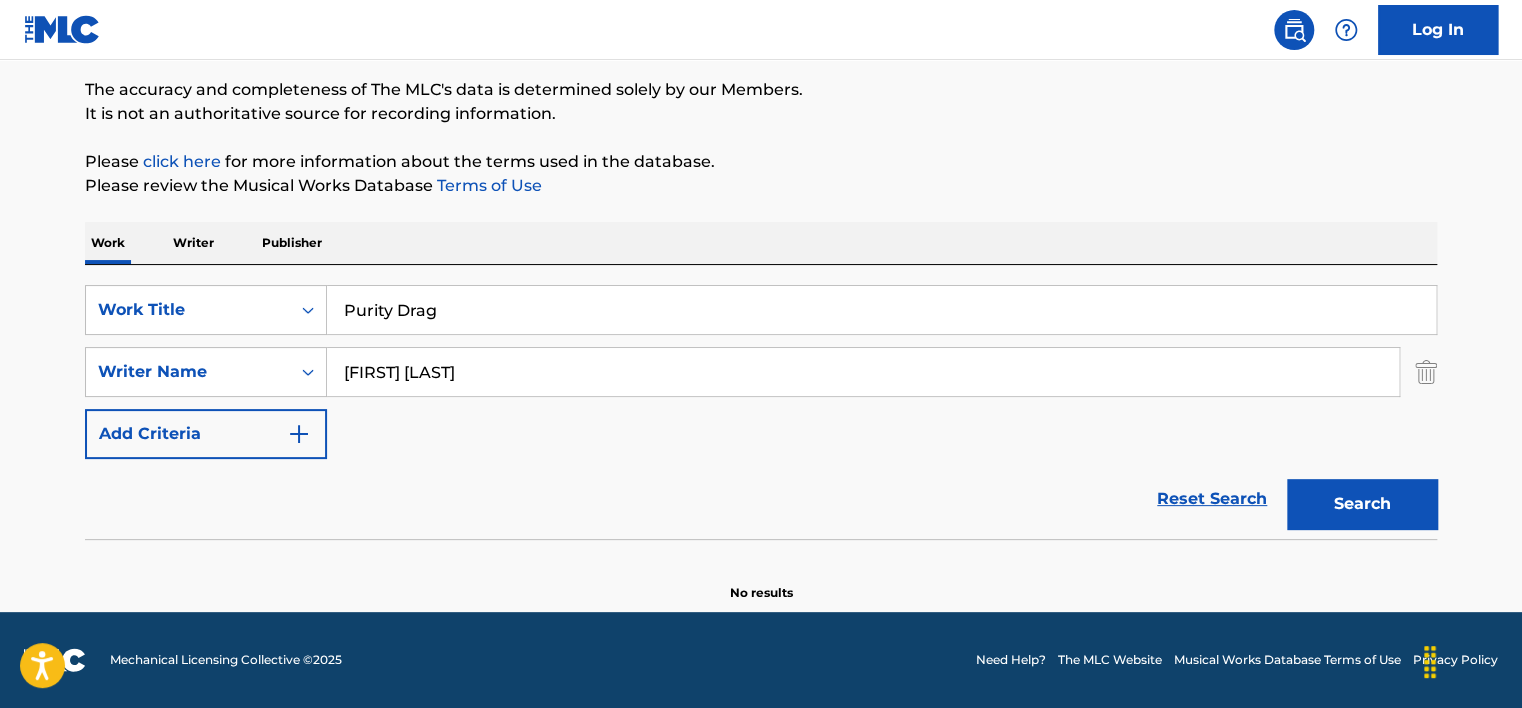 click on "Purity Drag" at bounding box center [881, 310] 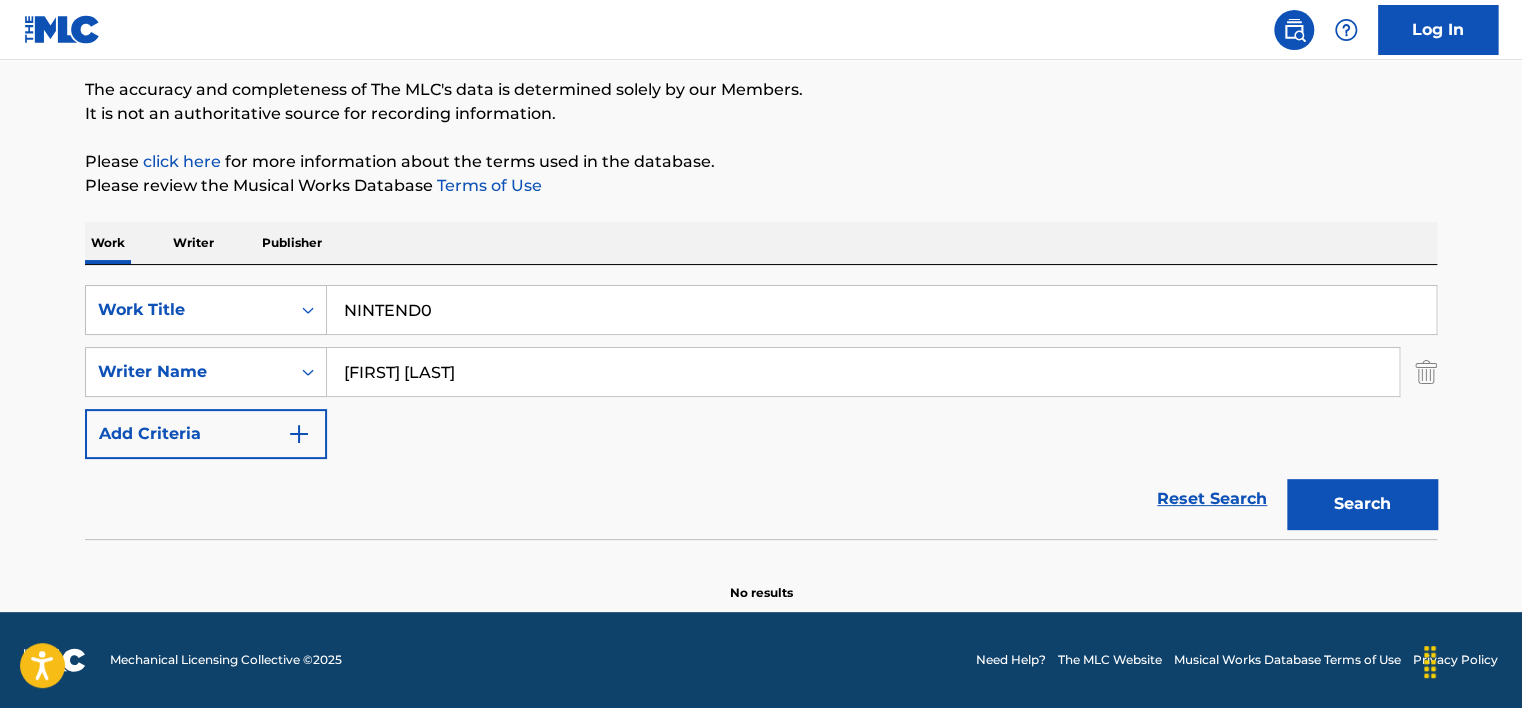 type on "NINTEND0" 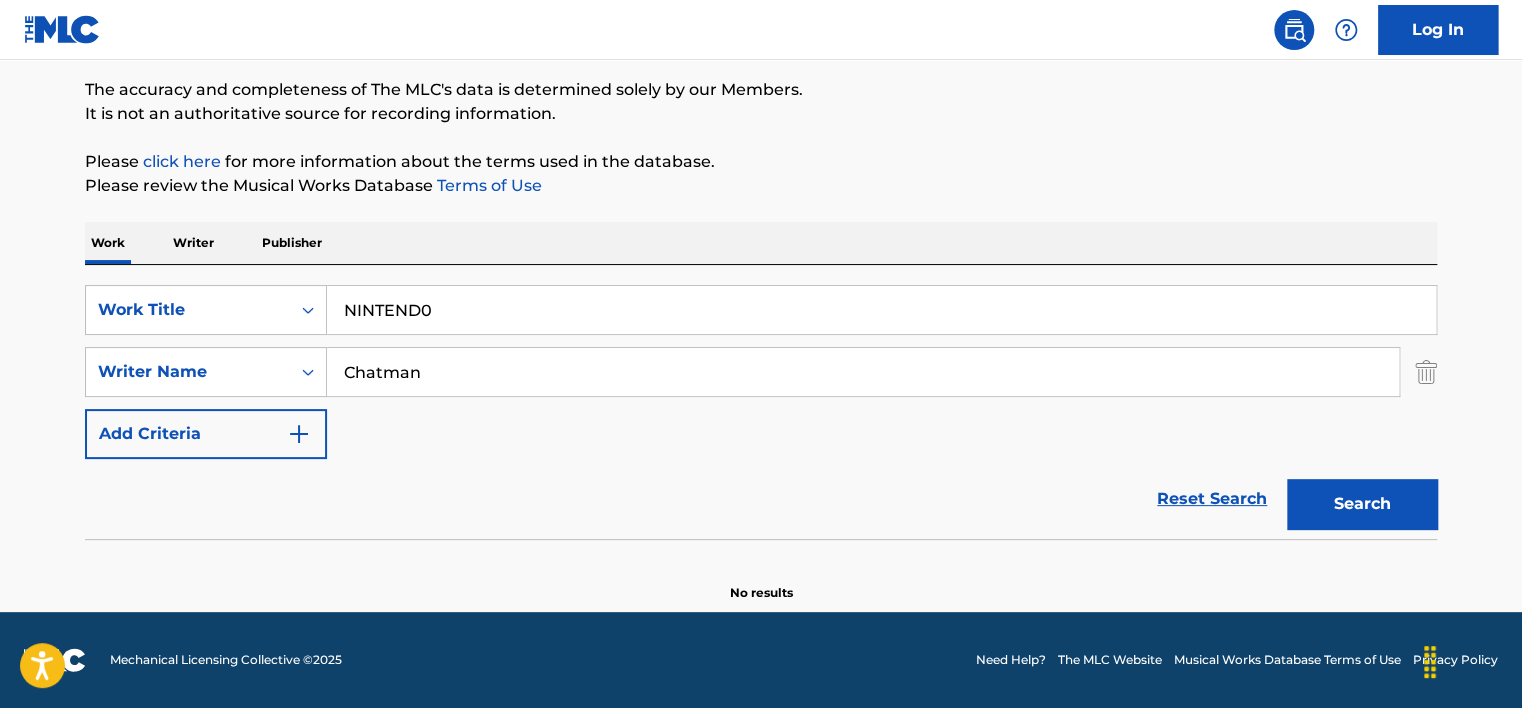 click on "Search" at bounding box center (1362, 504) 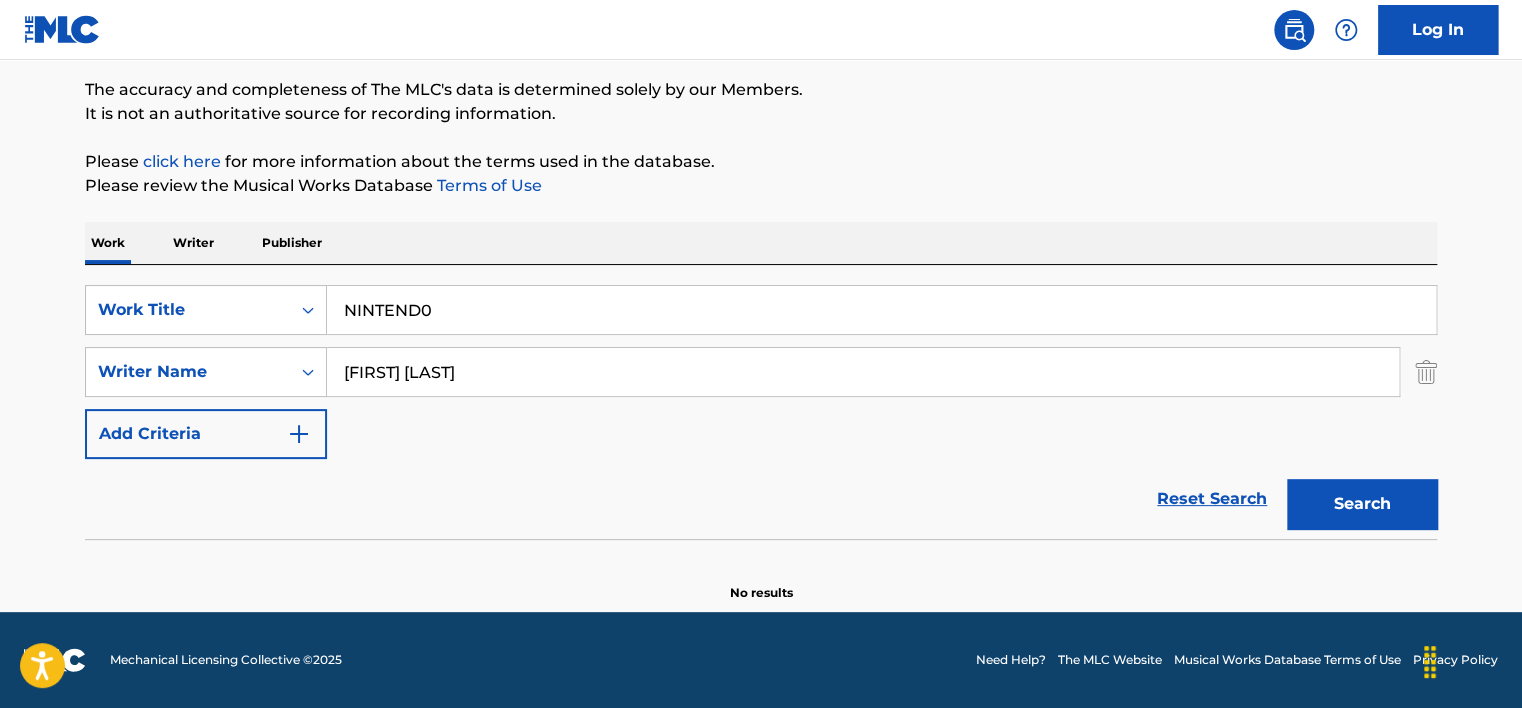 type on "[FIRST] [LAST]" 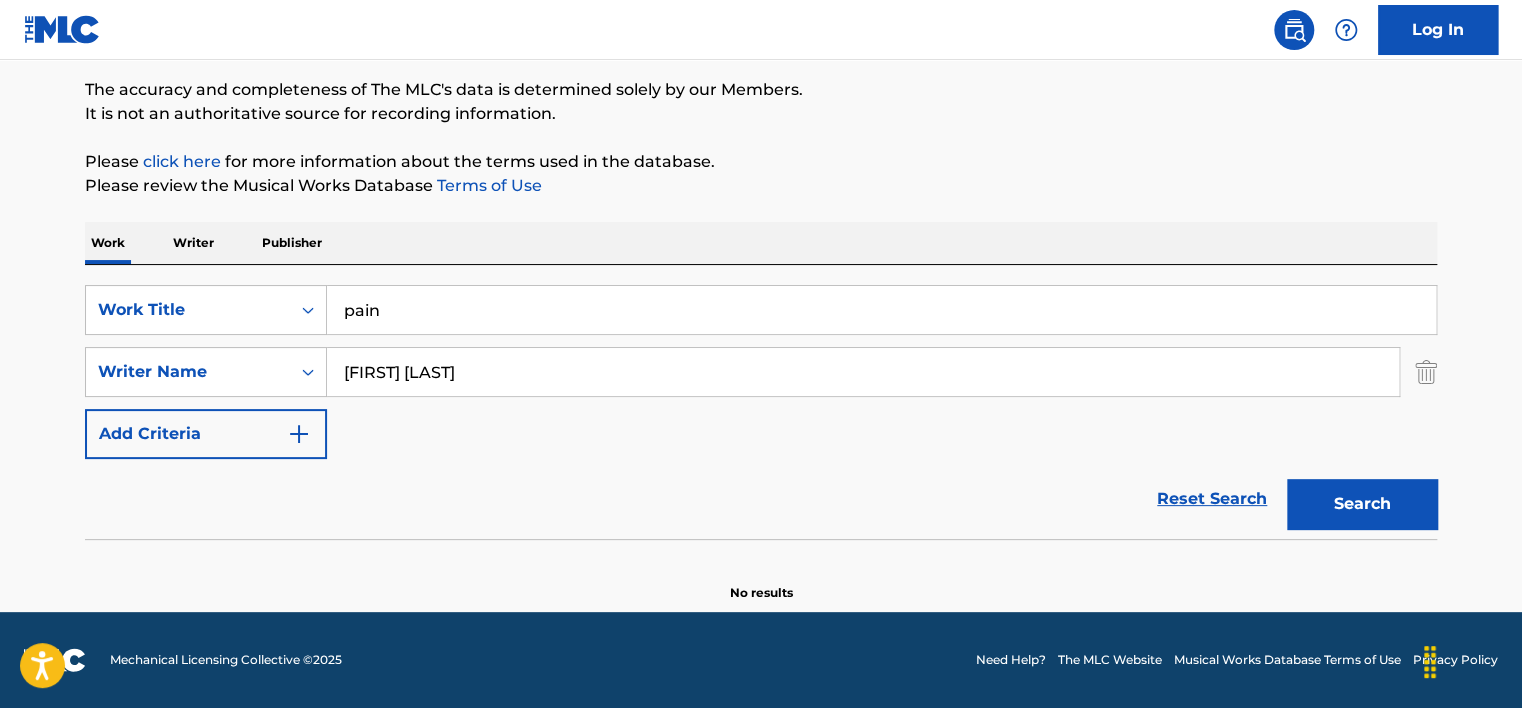 click on "Search" at bounding box center [1362, 504] 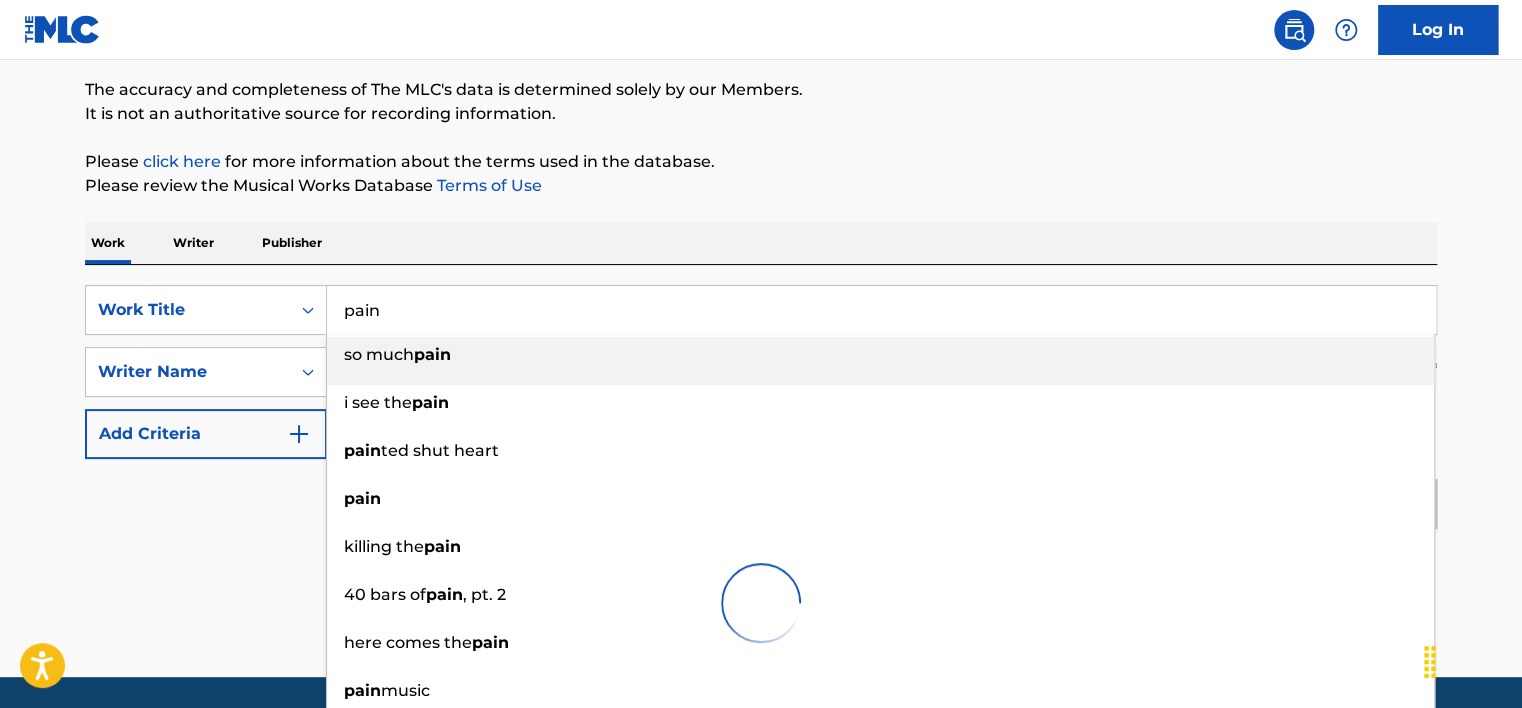 click on "Please   click here   for more information about the terms used in the database." at bounding box center (761, 162) 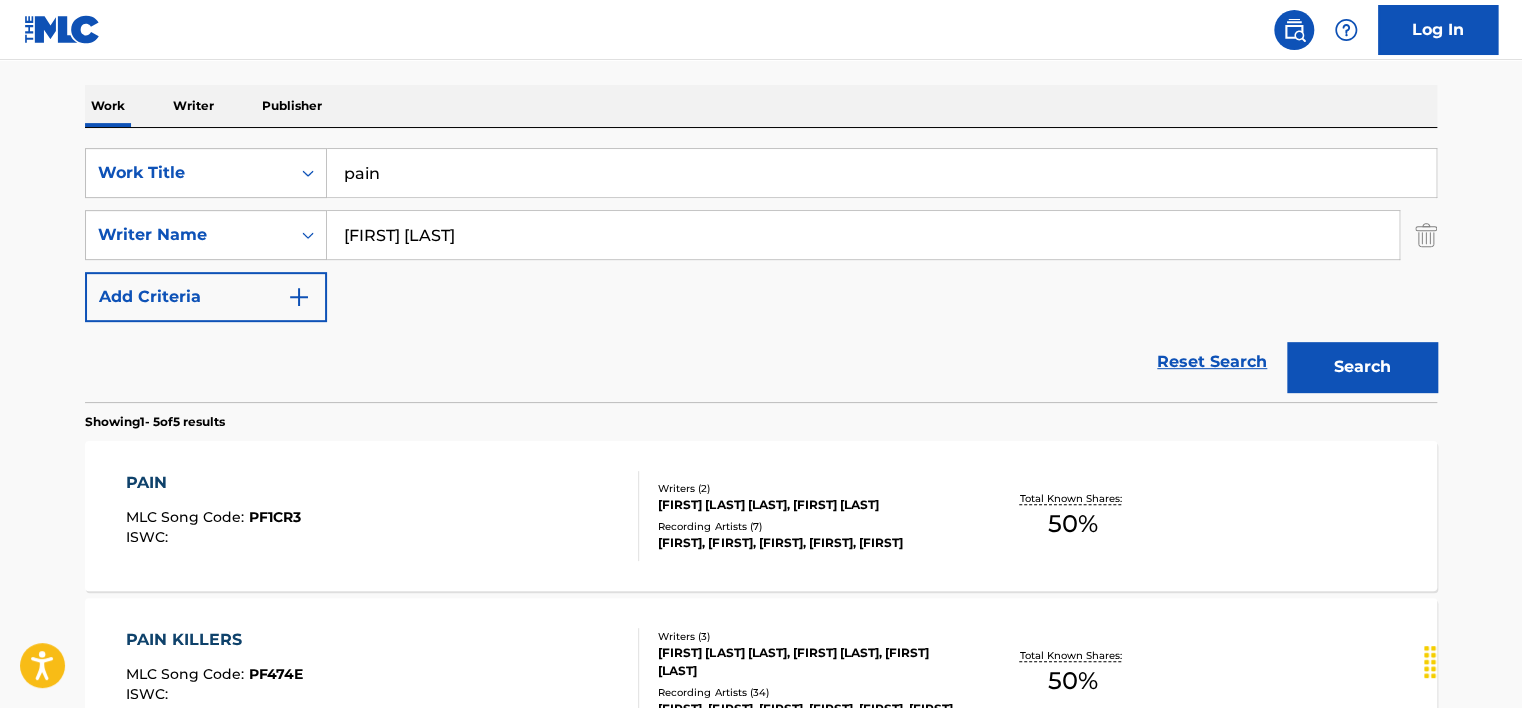 scroll, scrollTop: 260, scrollLeft: 0, axis: vertical 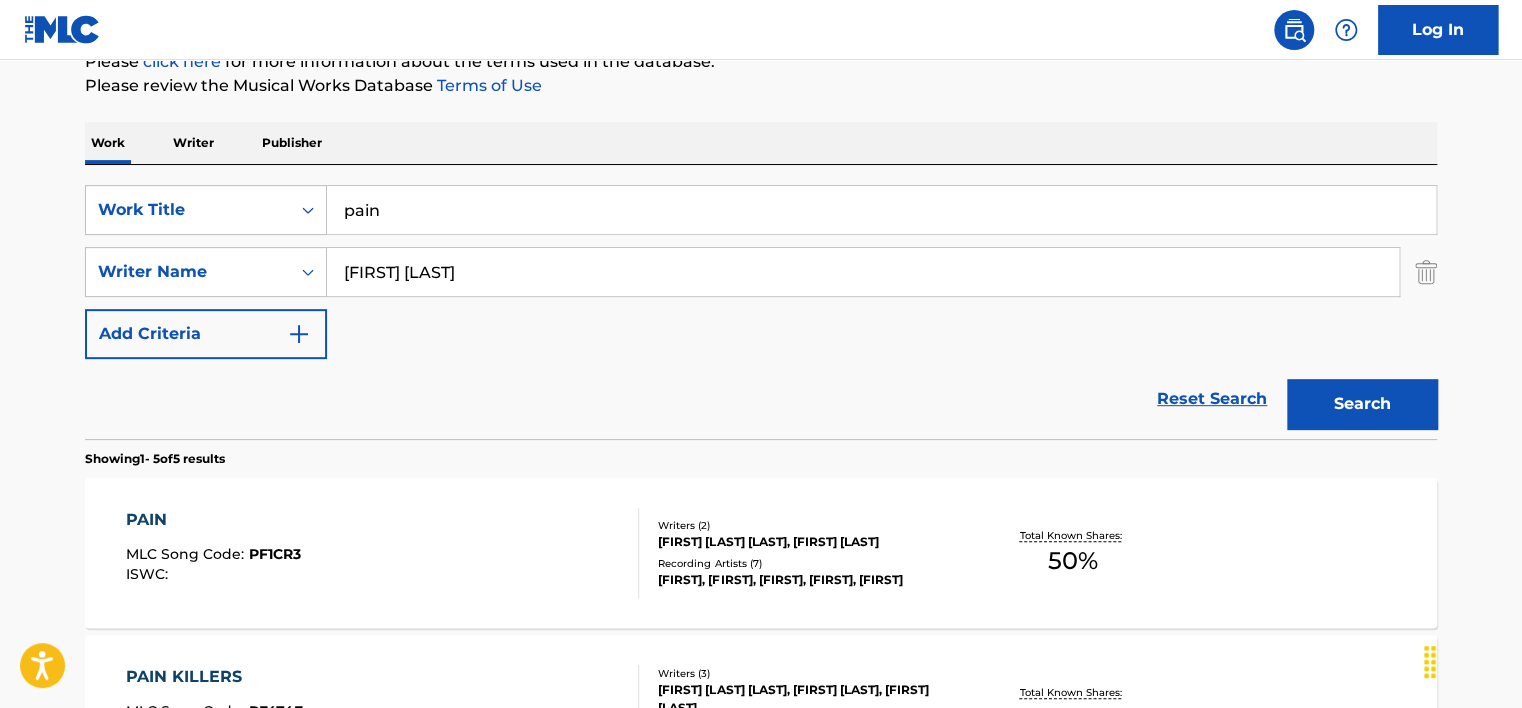 click on "pain" at bounding box center (881, 210) 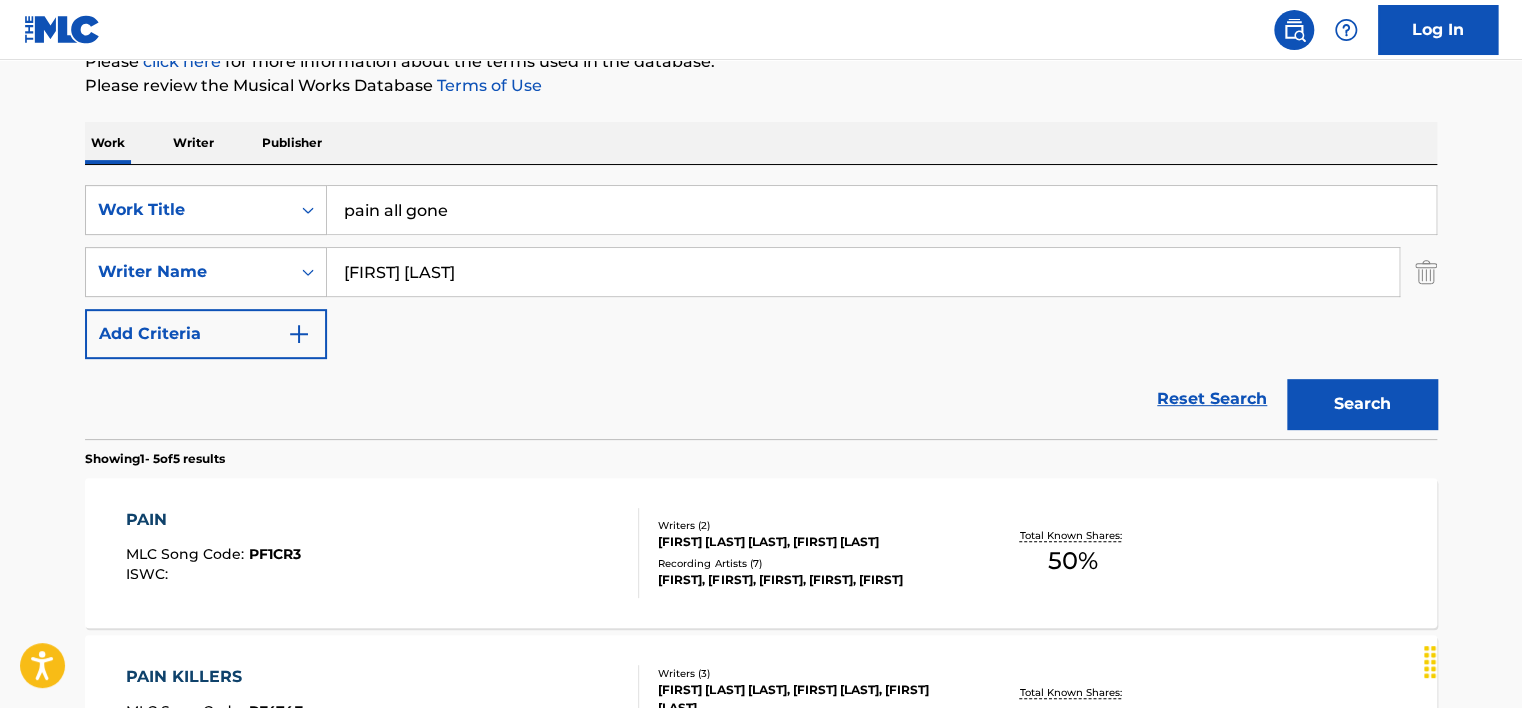 click on "Please review the Musical Works Database   Terms of Use" at bounding box center (761, 86) 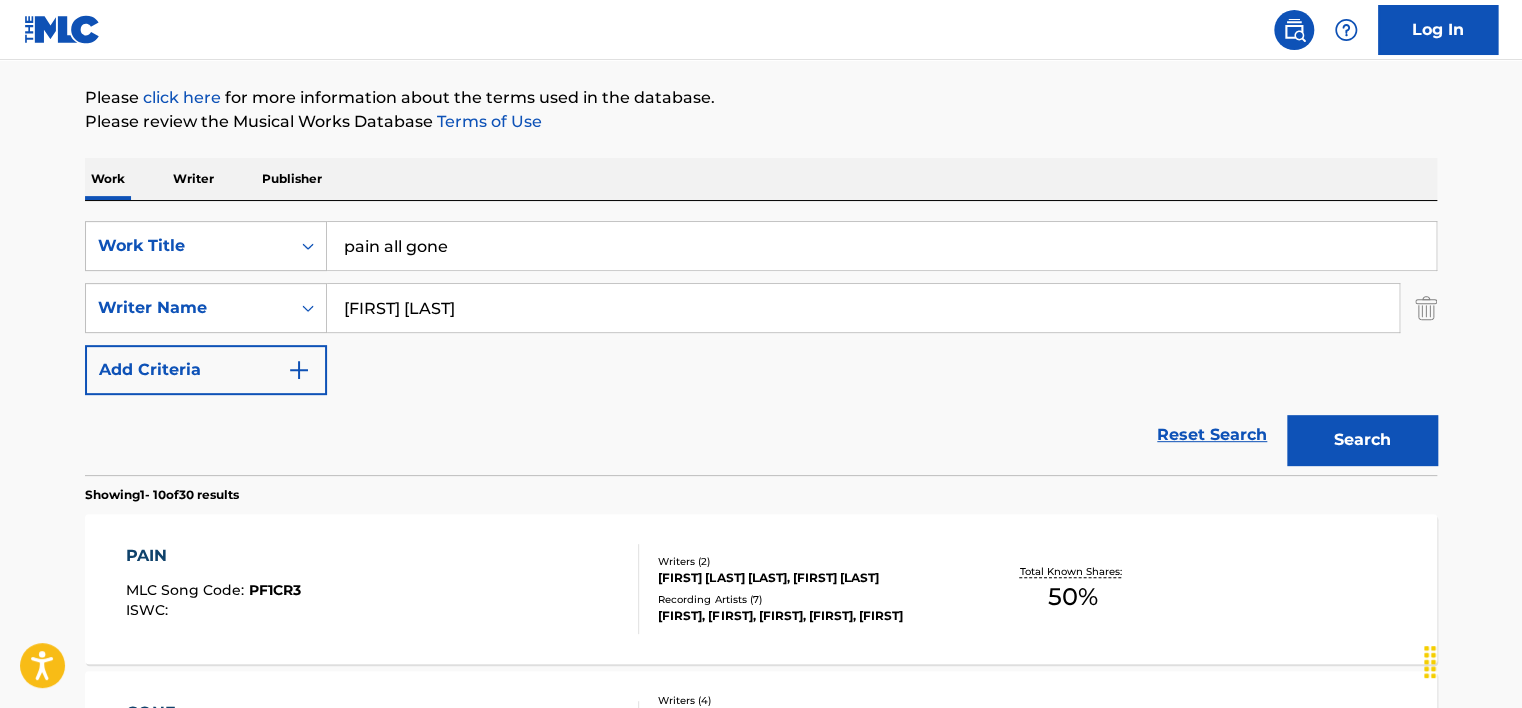 scroll, scrollTop: 260, scrollLeft: 0, axis: vertical 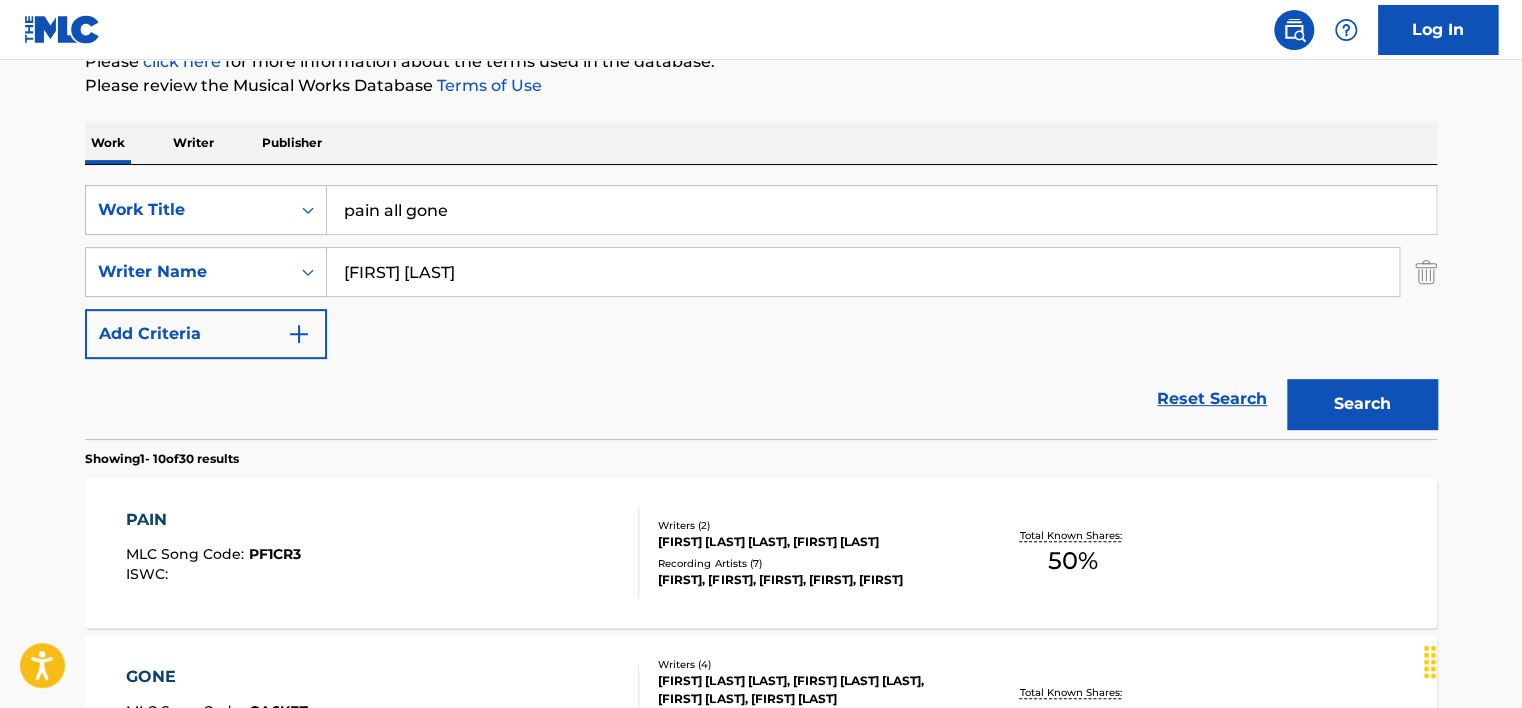 click on "pain all gone" at bounding box center [881, 210] 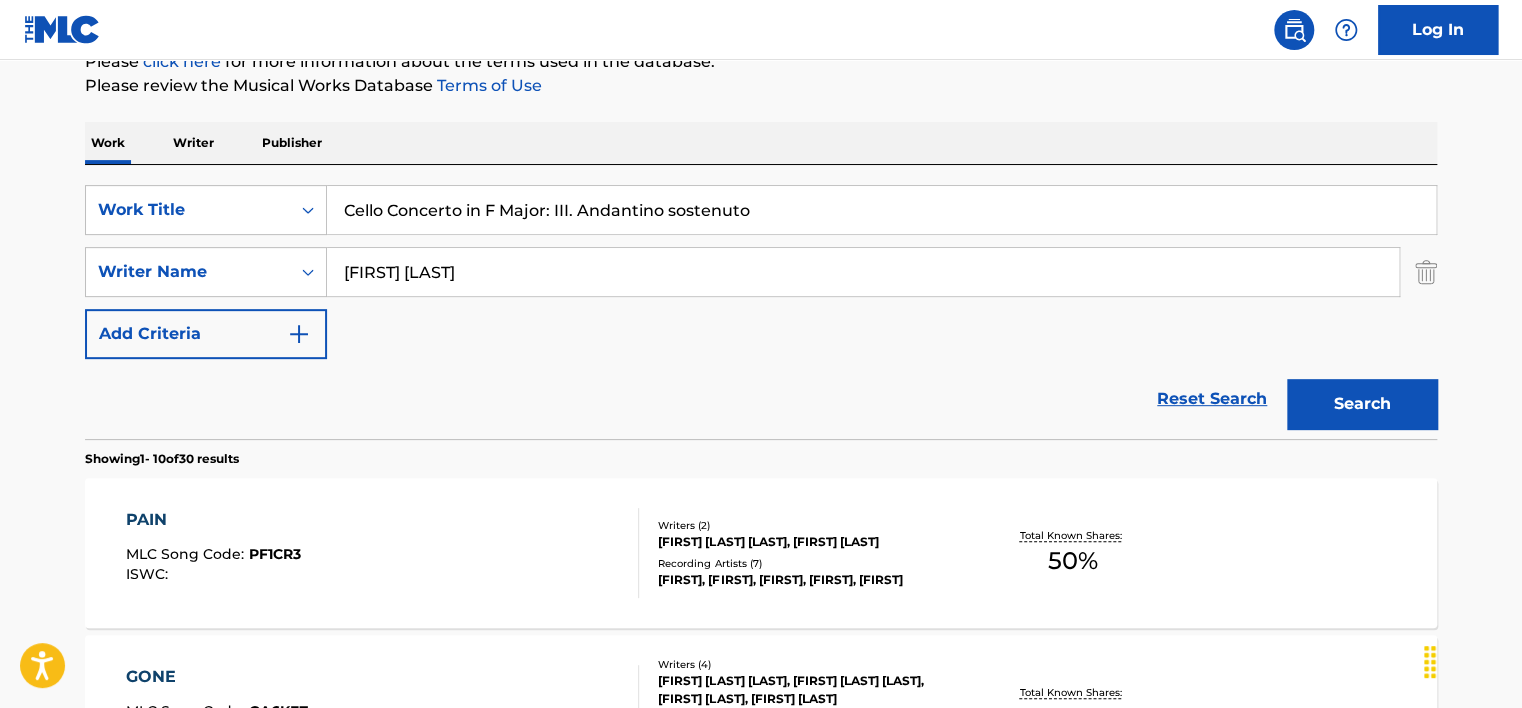 type on "Cello Concerto in F Major: III. Andantino sostenuto" 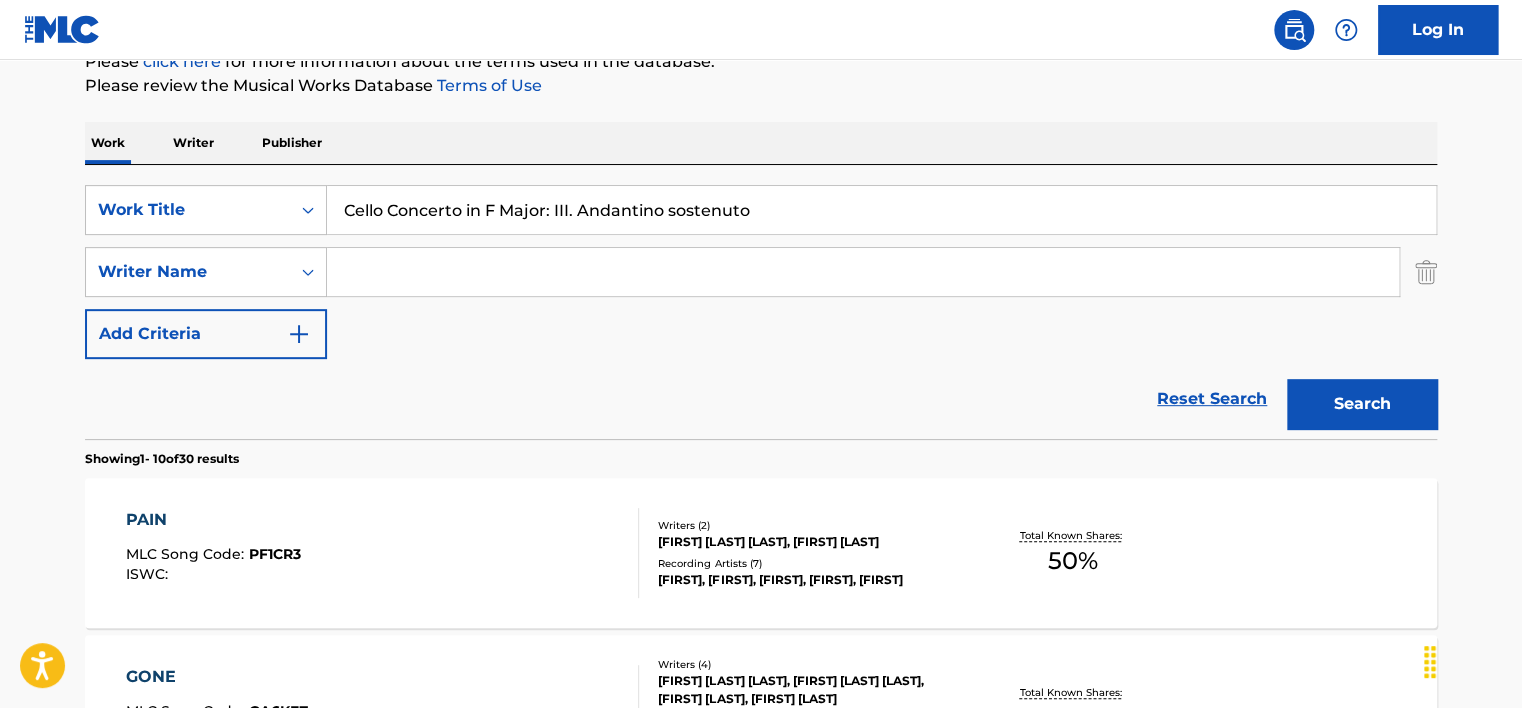 type 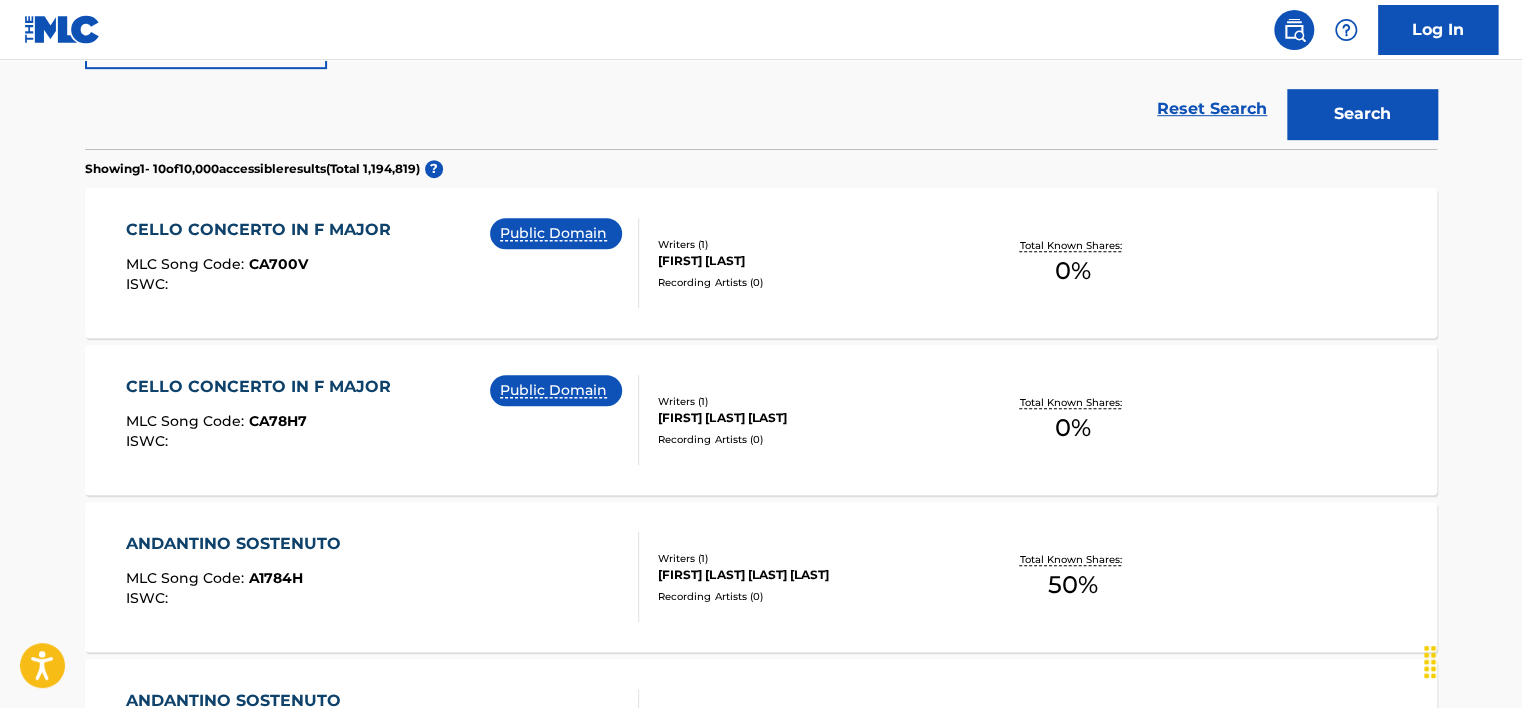 scroll, scrollTop: 560, scrollLeft: 0, axis: vertical 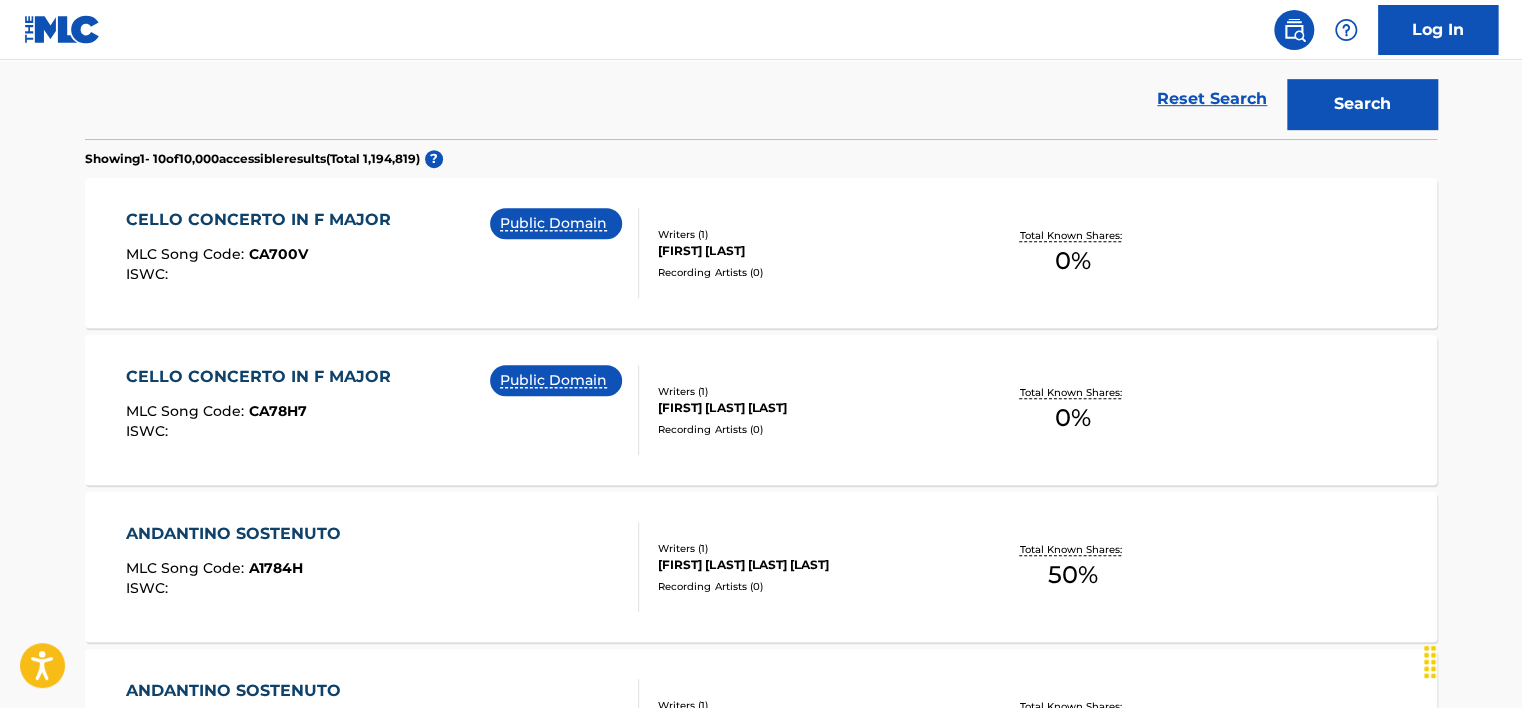click on "CELLO CONCERTO IN F MAJOR MLC Song Code : CA700V ISWC : Public Domain" at bounding box center (383, 253) 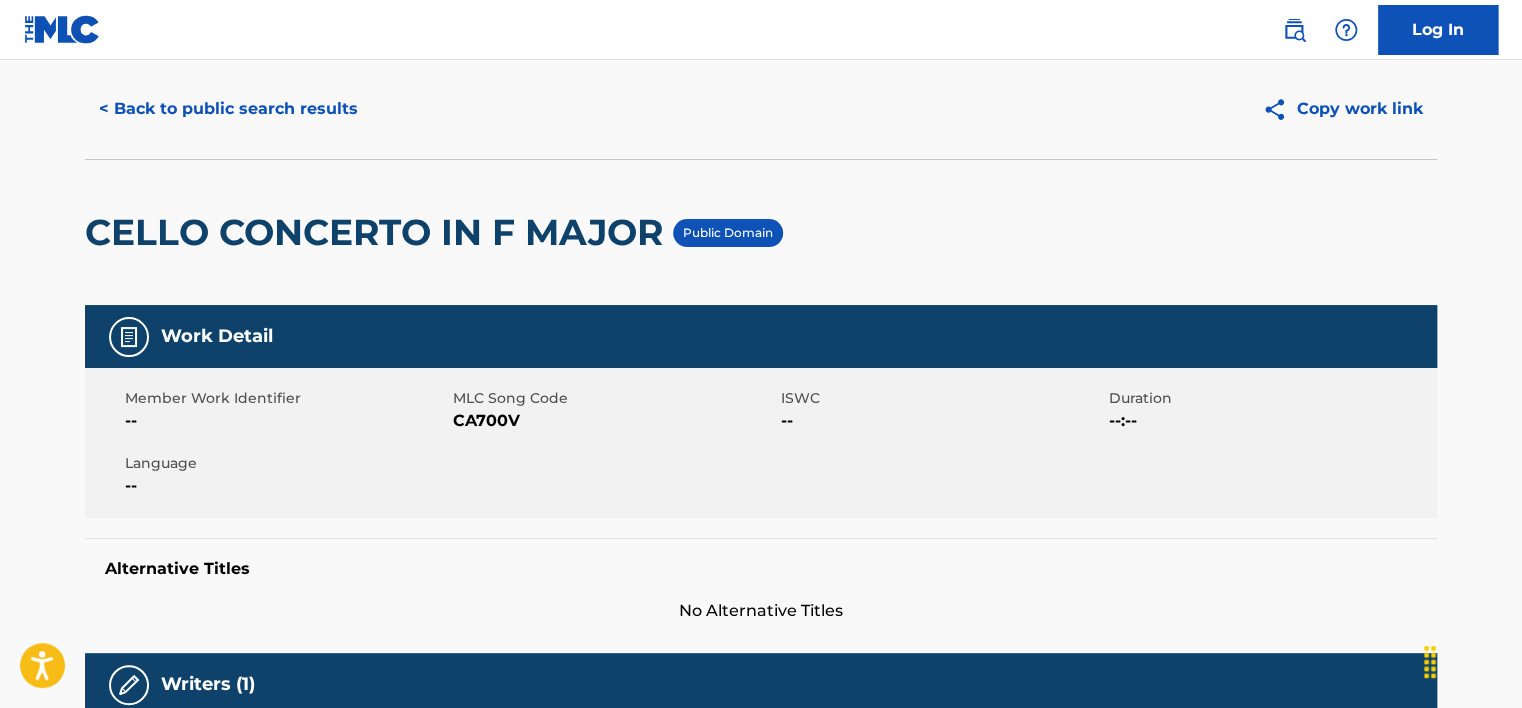 scroll, scrollTop: 0, scrollLeft: 0, axis: both 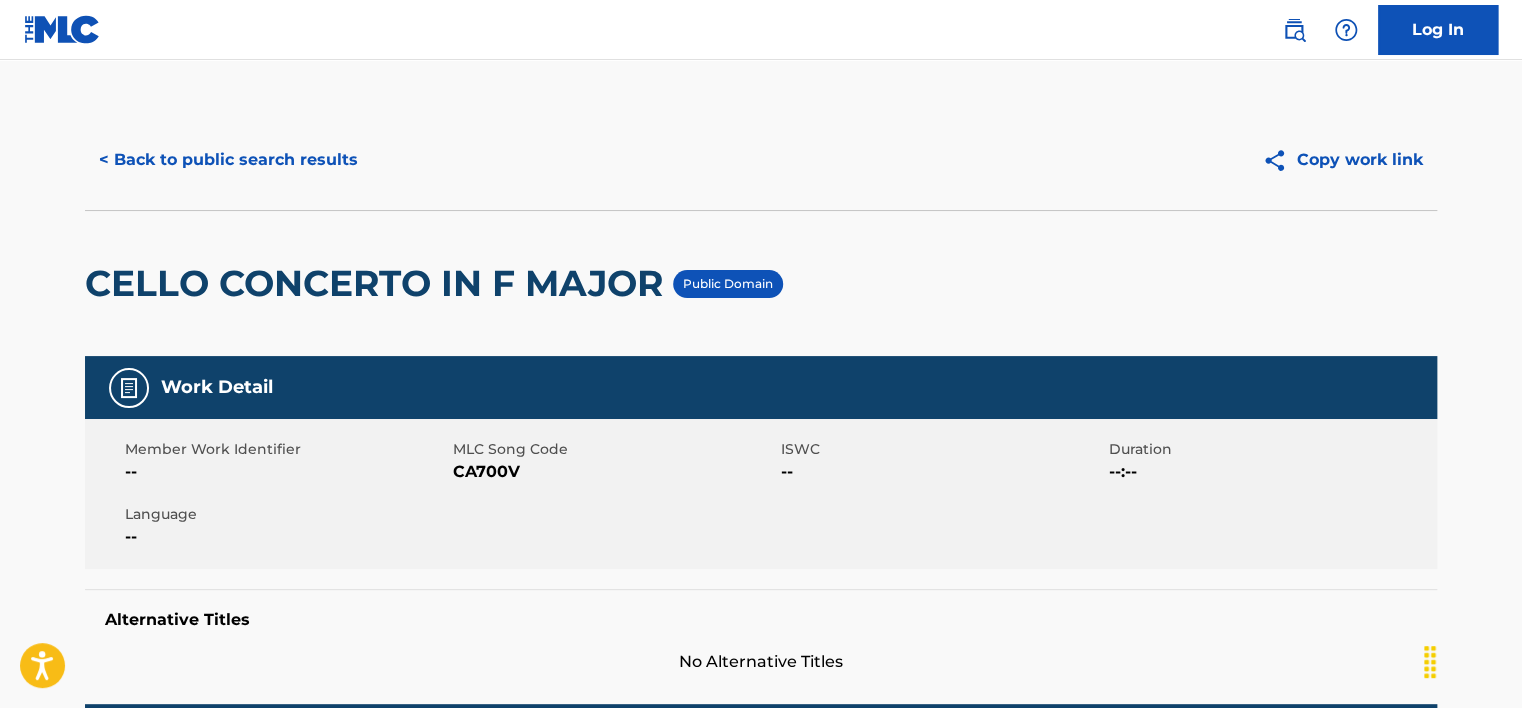 click on "< Back to public search results" at bounding box center [228, 160] 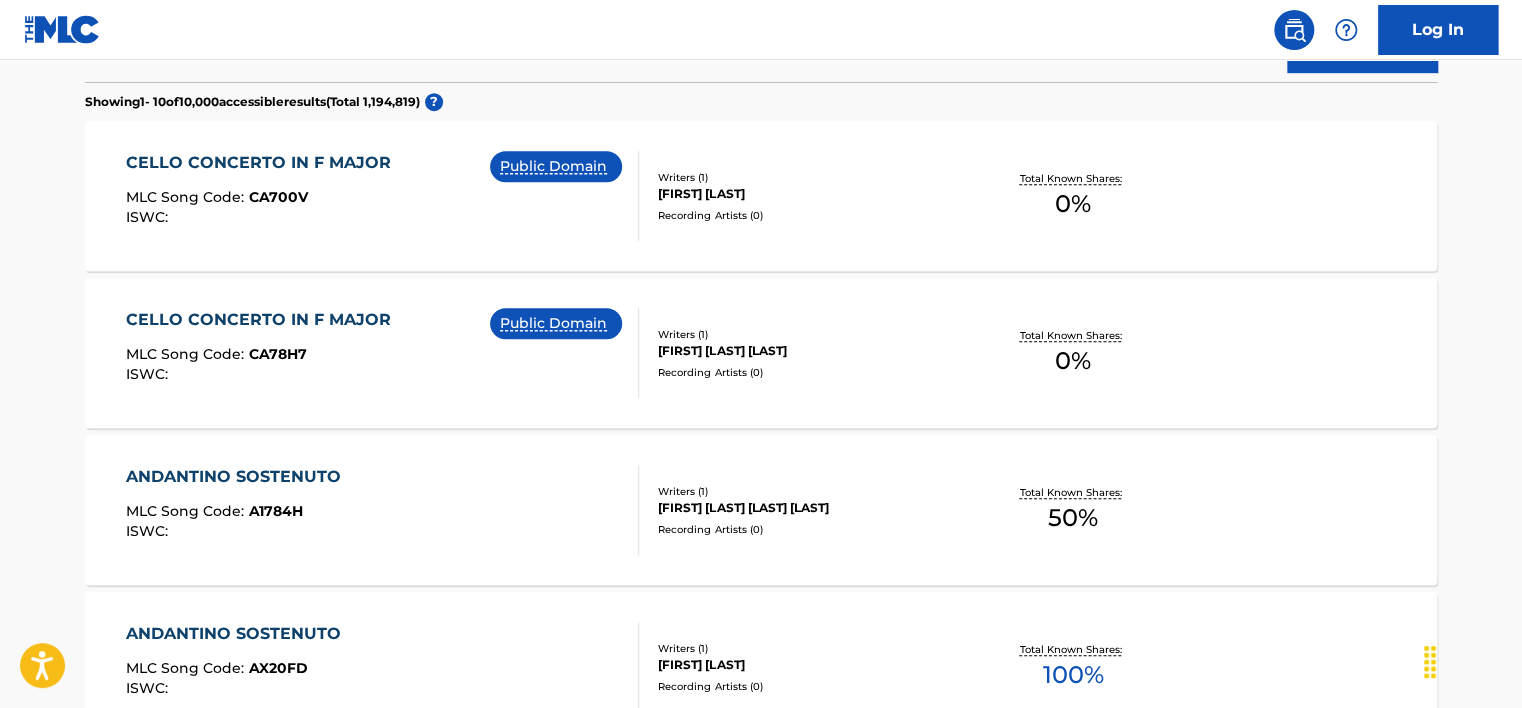 scroll, scrollTop: 73, scrollLeft: 0, axis: vertical 